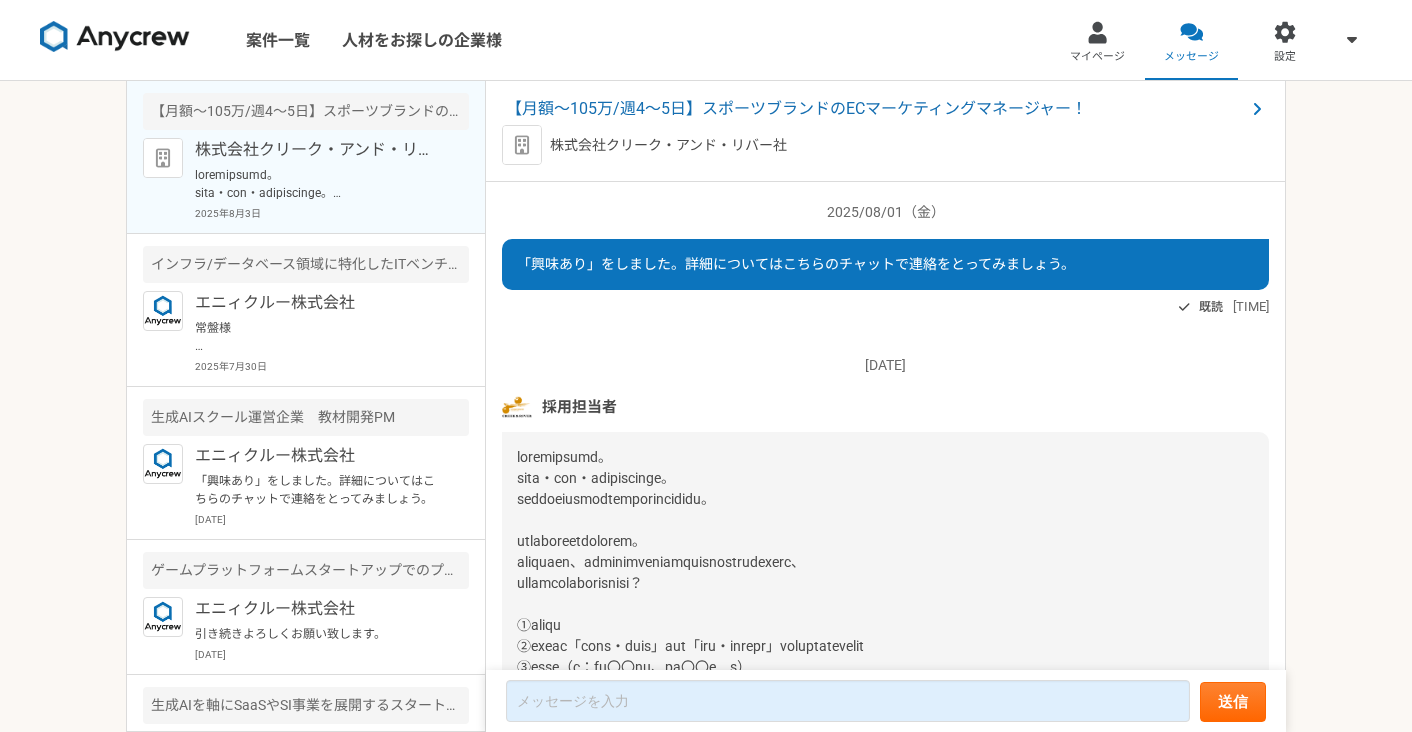 scroll, scrollTop: 0, scrollLeft: 0, axis: both 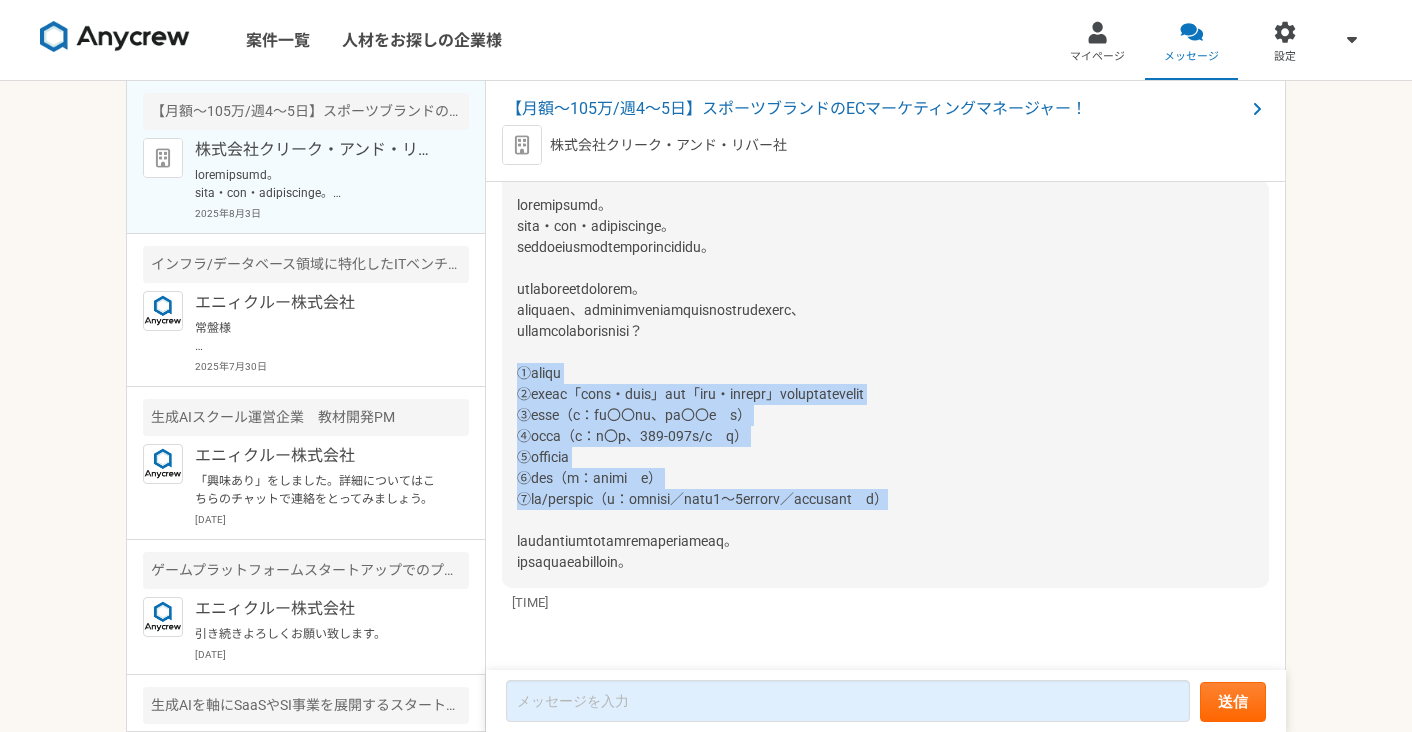 drag, startPoint x: 514, startPoint y: 370, endPoint x: 1201, endPoint y: 494, distance: 698.101 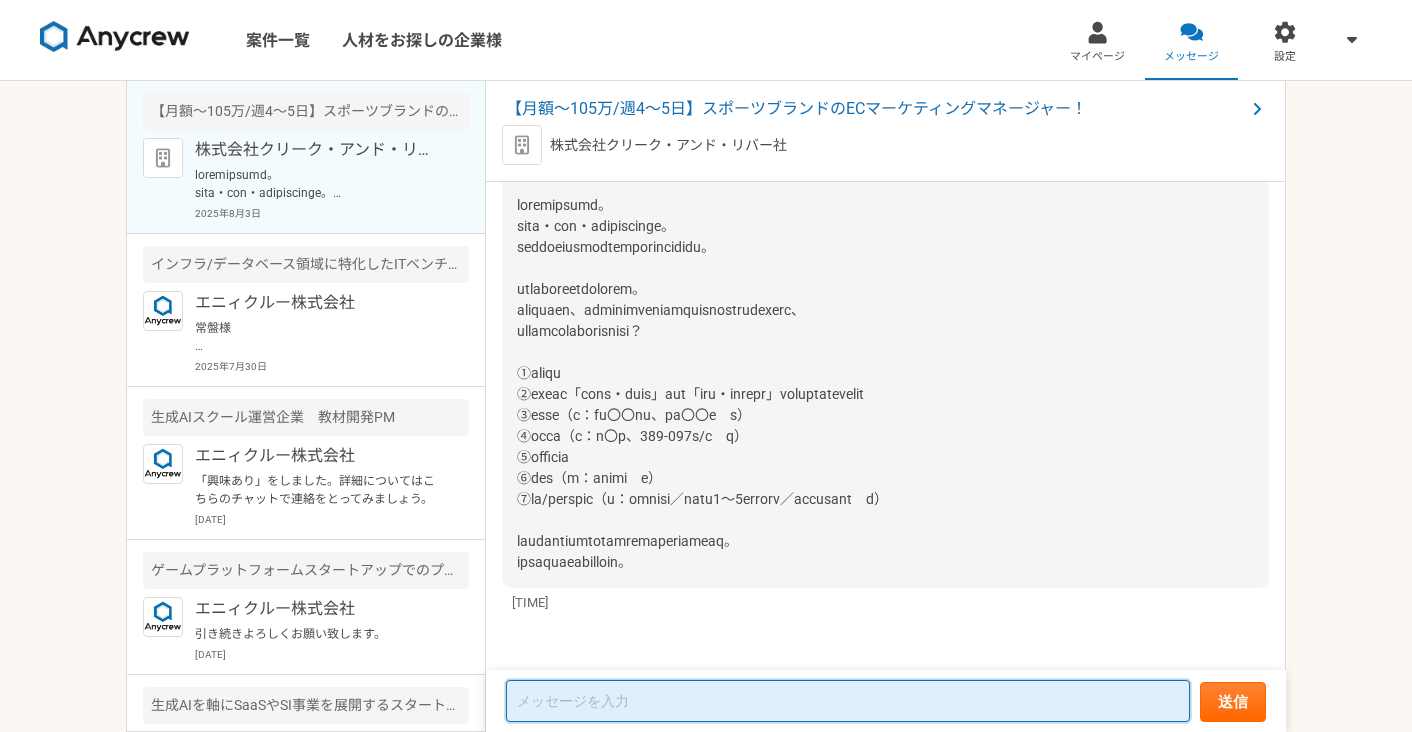 click at bounding box center [848, 701] 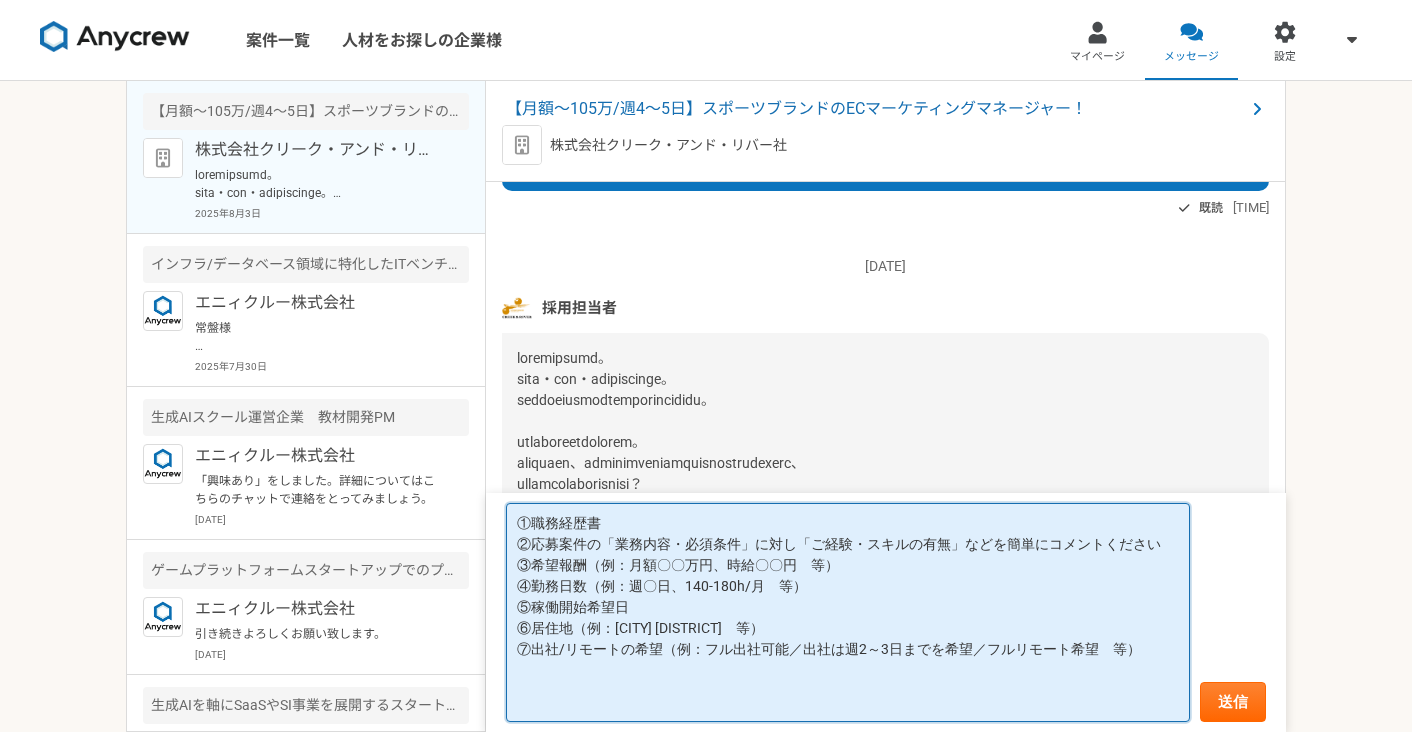 scroll, scrollTop: 252, scrollLeft: 0, axis: vertical 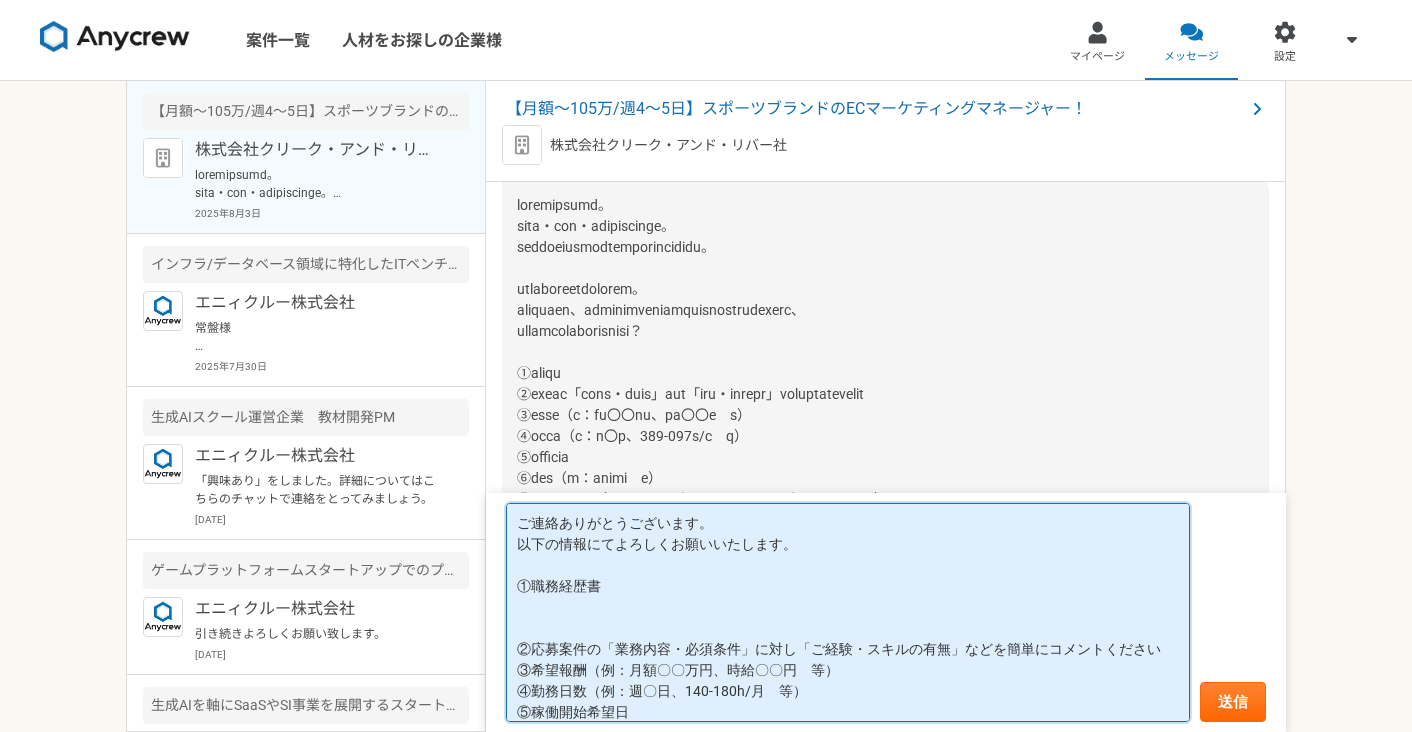 paste on "https://docs.google.com/document/d/1lQdhT4HZ6KlP6tnF2WfCdLoSpf8sVoxwCODyOvrQTLE/edit?tab=t.0" 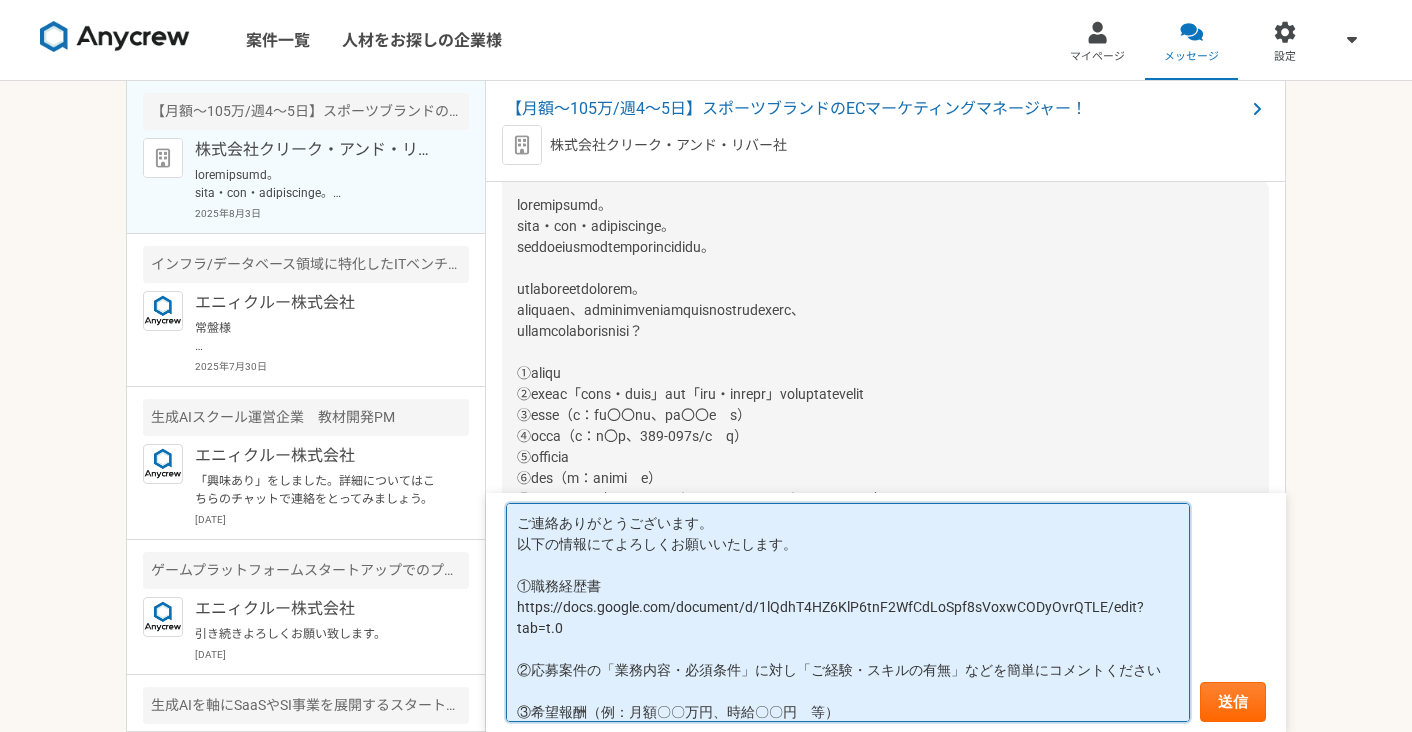 scroll, scrollTop: 21, scrollLeft: 0, axis: vertical 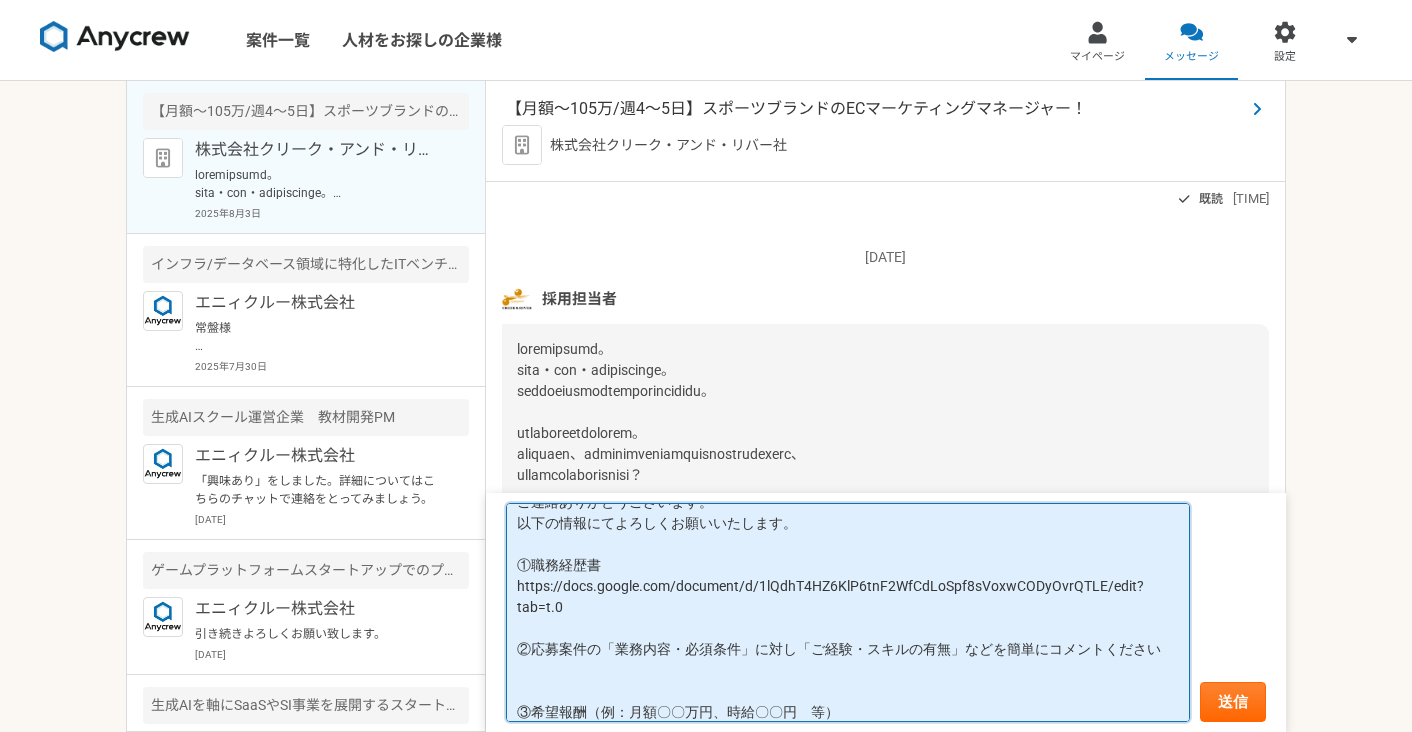 type on "ご連絡ありがとうございます。
以下の情報にてよろしくお願いいたします。
①職務経歴書
https://docs.google.com/document/d/1lQdhT4HZ6KlP6tnF2WfCdLoSpf8sVoxwCODyOvrQTLE/edit?tab=t.0
②応募案件の「業務内容・必須条件」に対し「ご経験・スキルの有無」などを簡単にコメントください
③希望報酬（例：月額〇〇万円、時給〇〇円　等）
④勤務日数（例：週〇日、140-180h/月　等）
⑤稼働開始希望日
⑥居住地（例：[PREFECTURE][CITY]　等）
⑦出社/リモートの希望（例：フル出社可能／出社は週2～3日までを希望／フルリモート希望　等）" 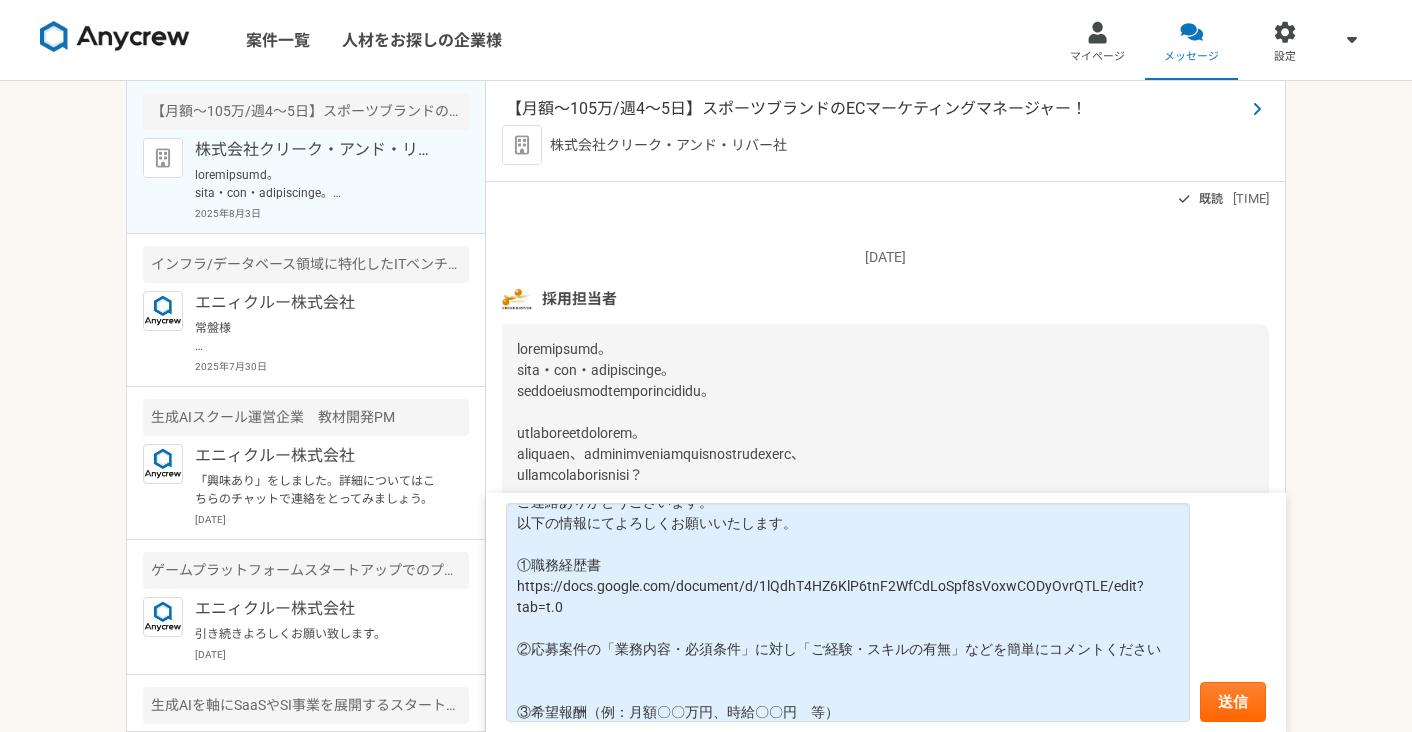 click on "【月額～105万/週4～5日】スポーツブランドのECマーケティングマネージャー！" at bounding box center [875, 109] 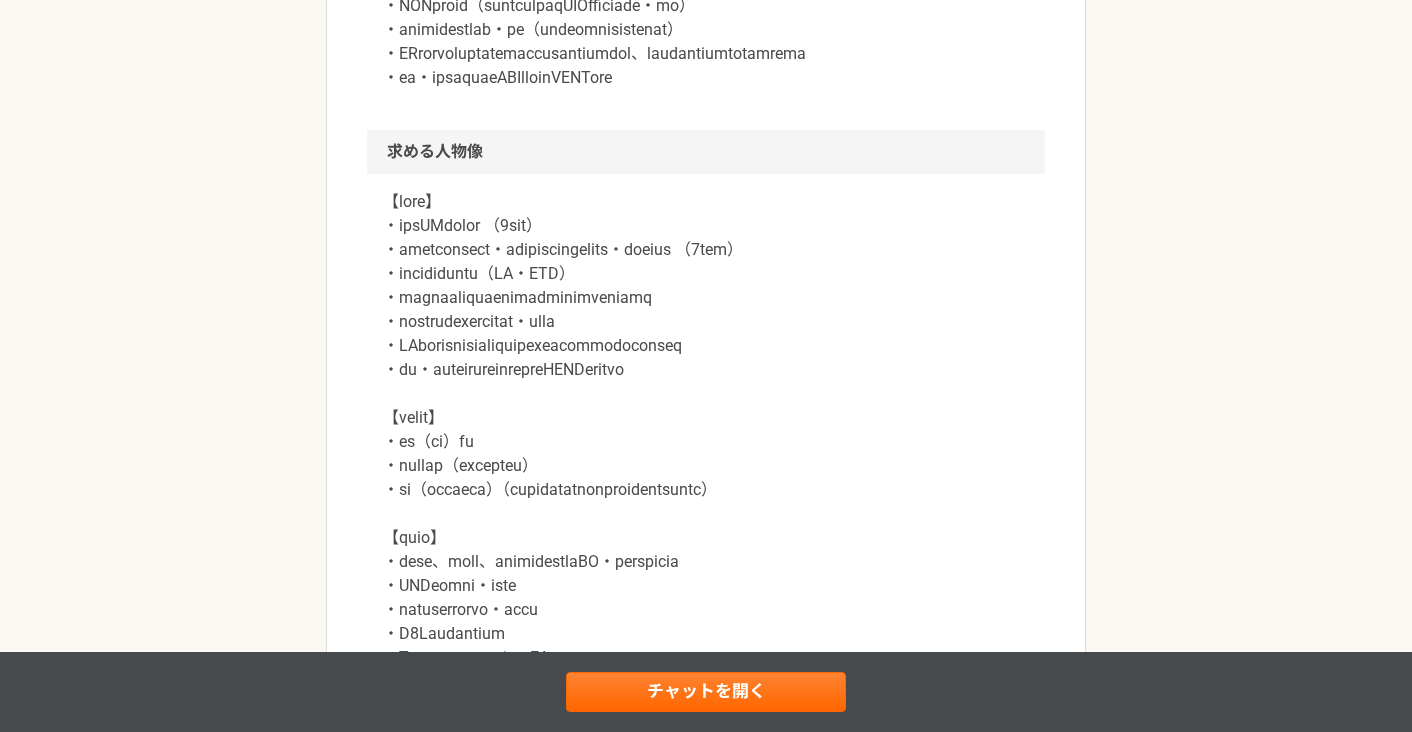 scroll, scrollTop: 1207, scrollLeft: 0, axis: vertical 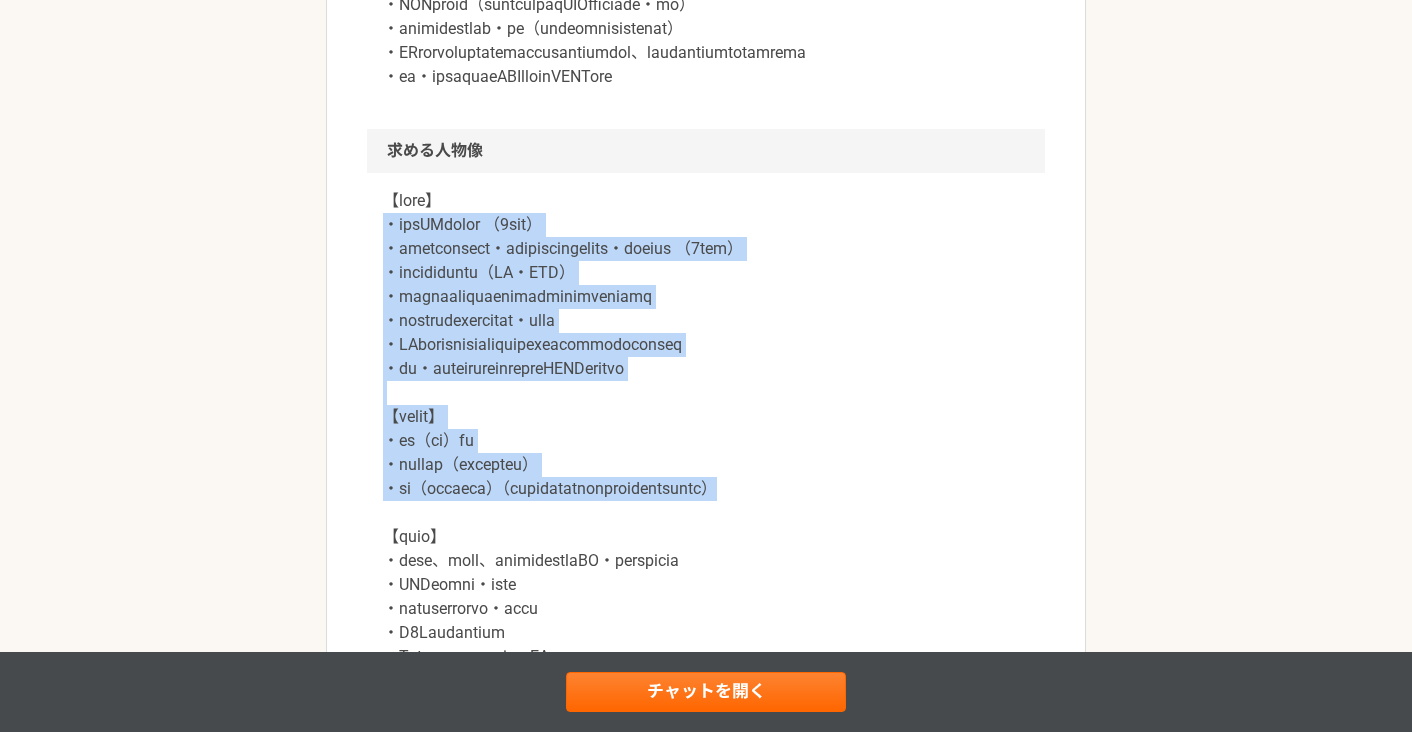 drag, startPoint x: 382, startPoint y: 250, endPoint x: 1001, endPoint y: 539, distance: 683.1413 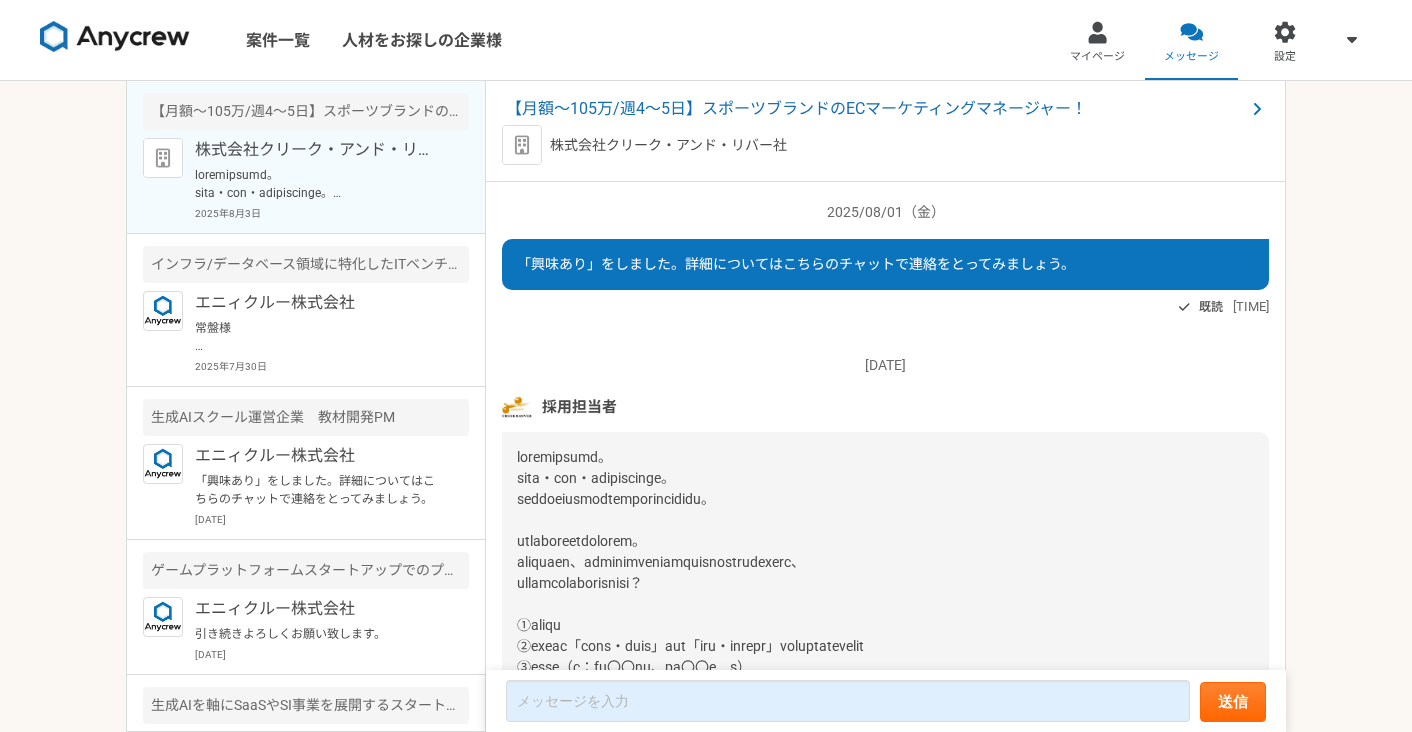 scroll, scrollTop: 252, scrollLeft: 0, axis: vertical 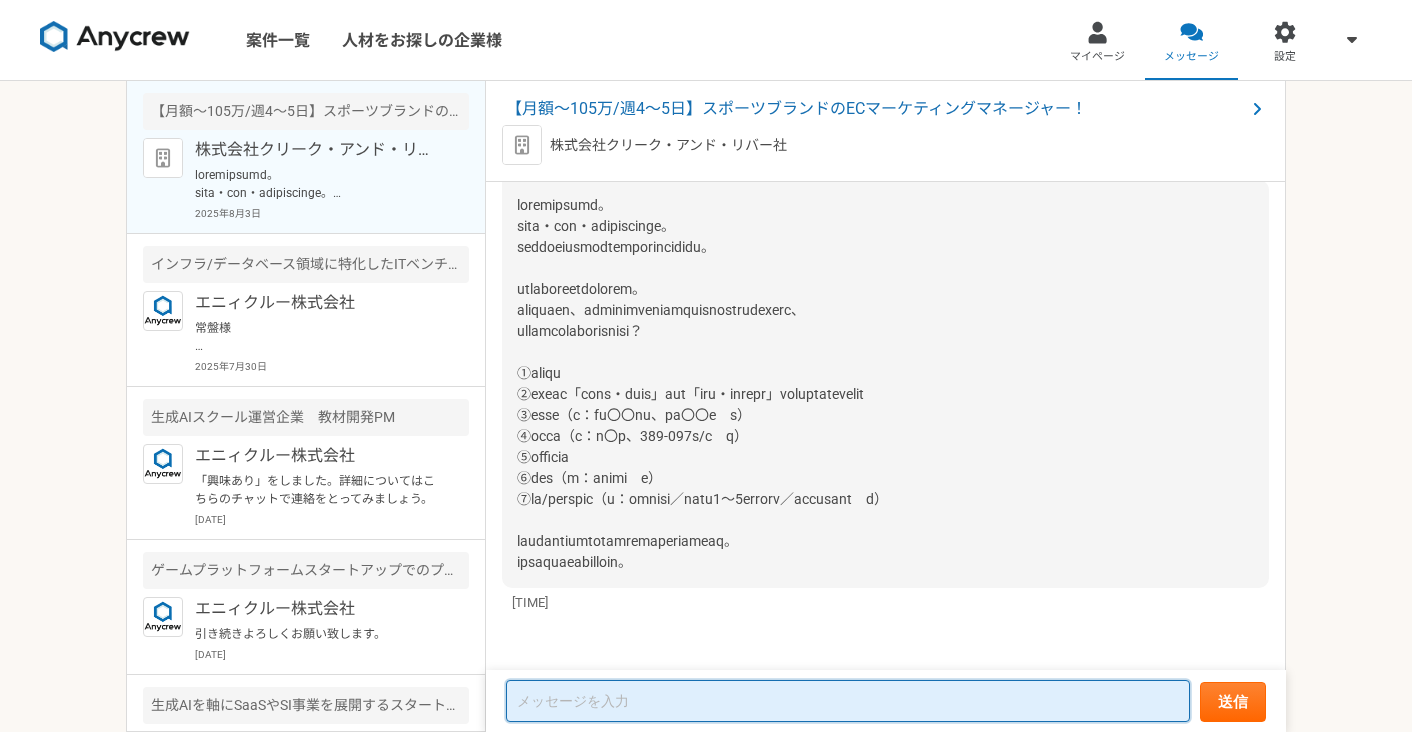 click at bounding box center (848, 701) 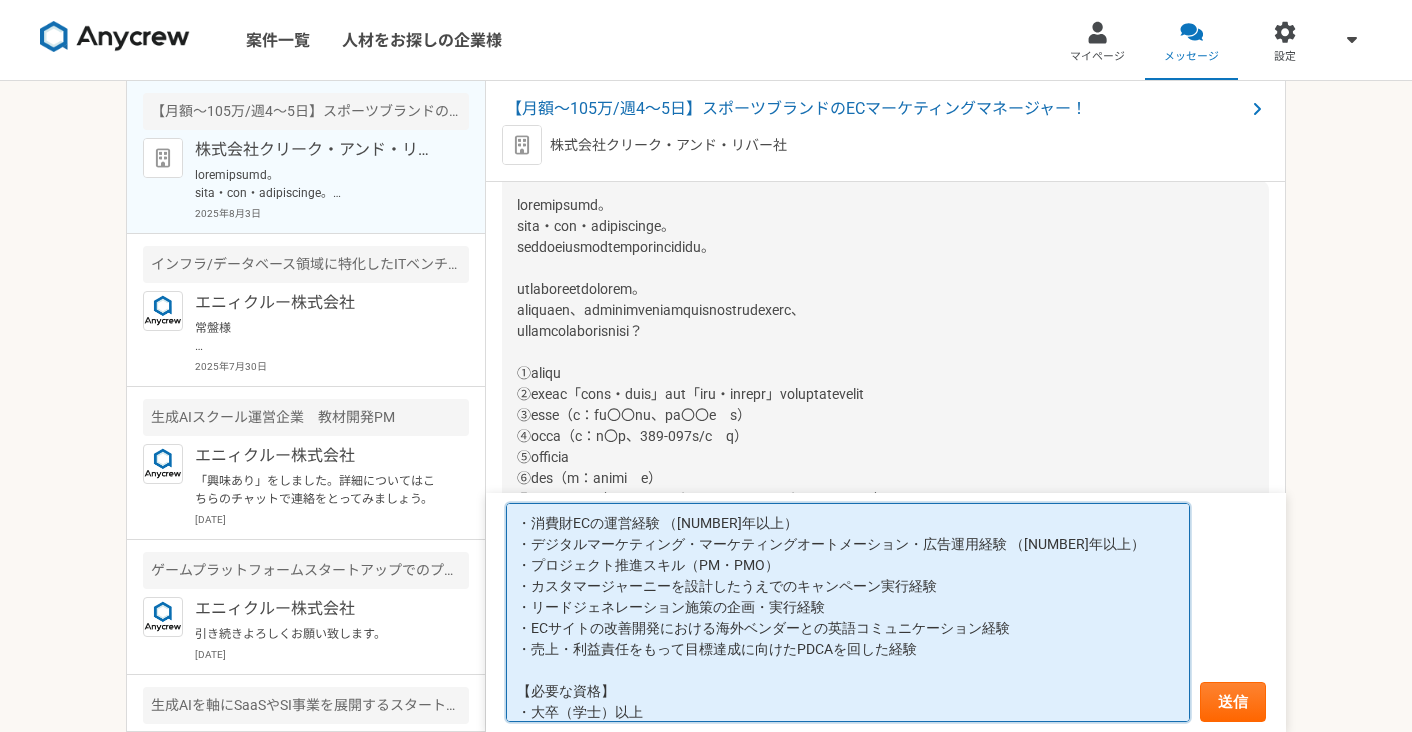 scroll, scrollTop: 42, scrollLeft: 0, axis: vertical 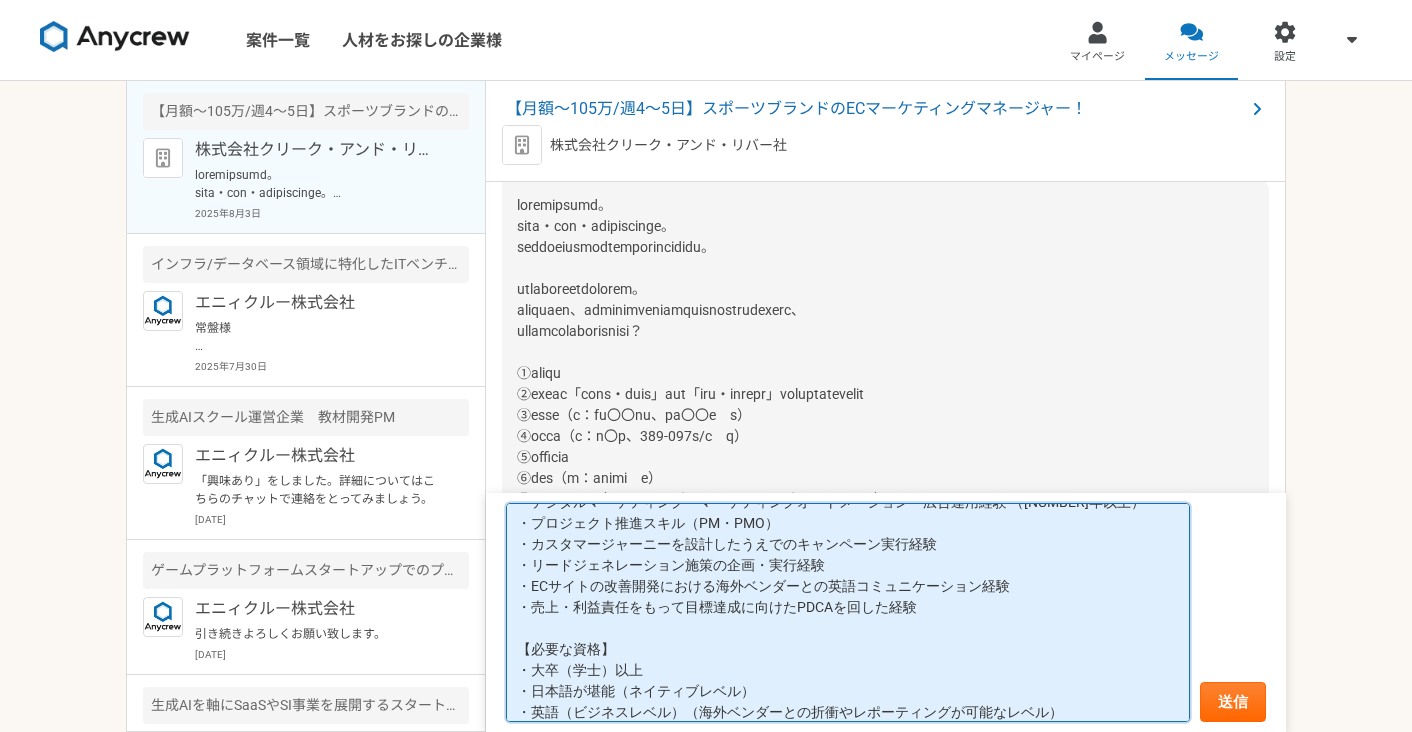 type on "・消費財ECの運営経験 （[NUMBER]年以上）
・デジタルマーケティング・マーケティングオートメーション・広告運用経験 （[NUMBER]年以上）
・プロジェクト推進スキル（PM・PMO）
・カスタマージャーニーを設計したうえでのキャンペーン実行経験
・リードジェネレーション施策の企画・実行経験
・ECサイトの改善開発における海外ベンダーとの英語コミュニケーション経験
・売上・利益責任をもって目標達成に向けたPDCAを回した経験
【必要な資格】
・大卒（学士）以上
・日本語が堪能（ネイティブレベル）
・英語（ビジネスレベル）（海外ベンダーとの折衝やレポーティングが可能なレベル）" 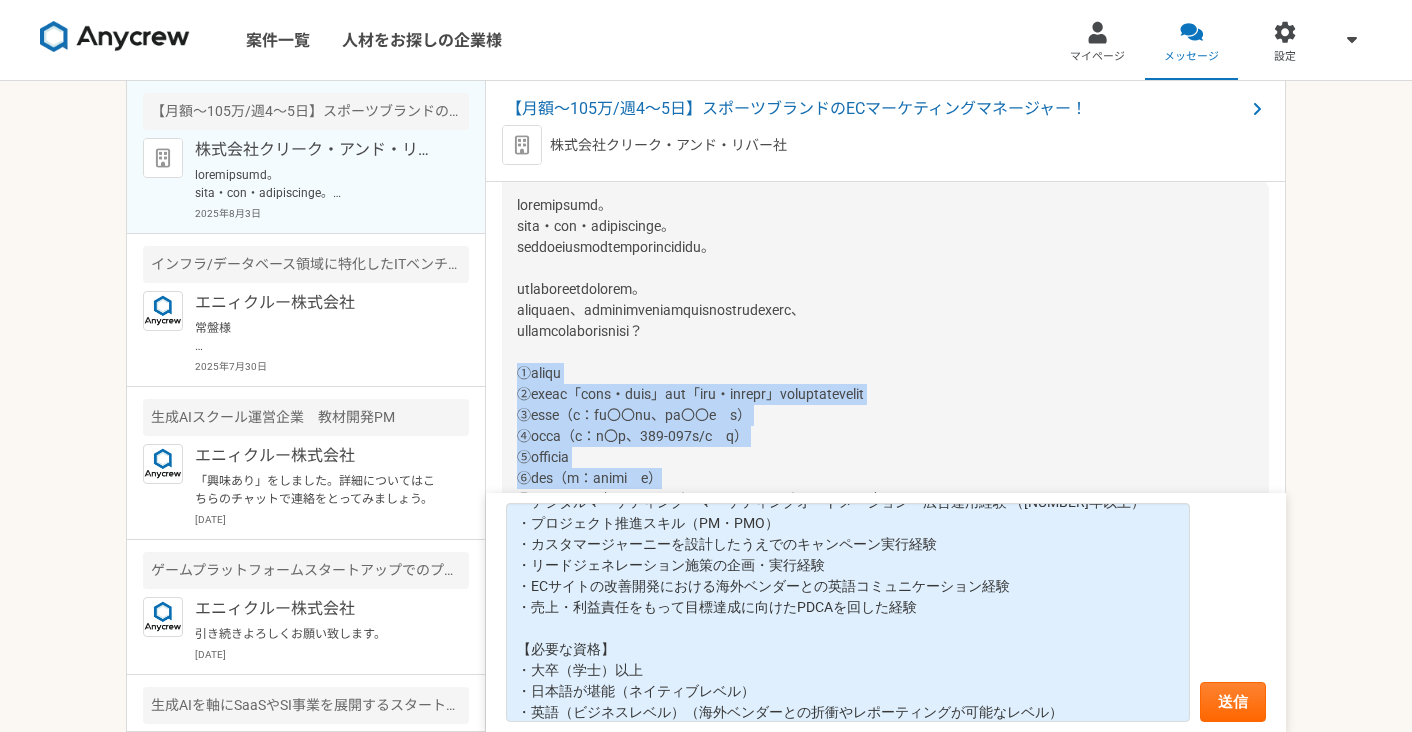 drag, startPoint x: 515, startPoint y: 369, endPoint x: 782, endPoint y: 478, distance: 288.3921 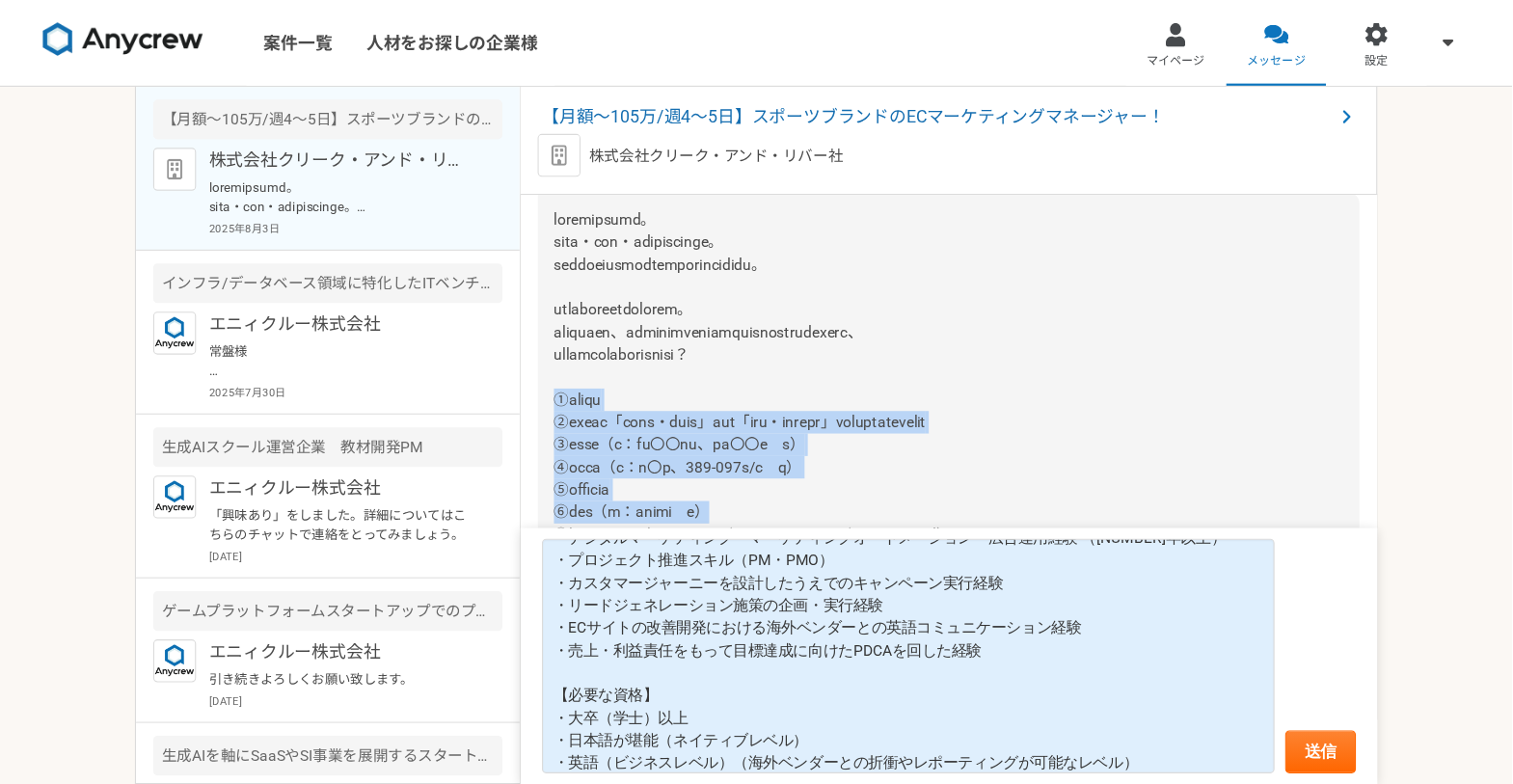 scroll, scrollTop: 164, scrollLeft: 0, axis: vertical 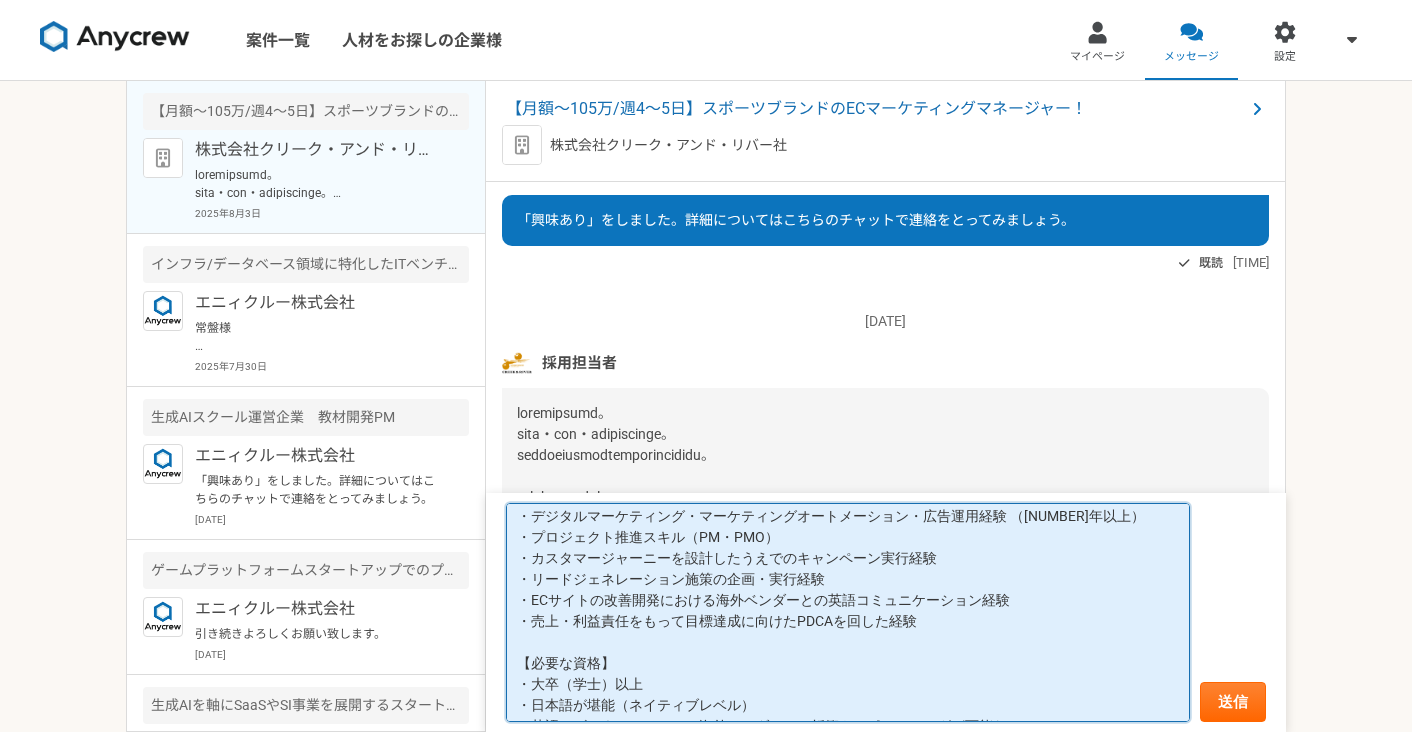 click on "・消費財ECの運営経験 （[NUMBER]年以上）
・デジタルマーケティング・マーケティングオートメーション・広告運用経験 （[NUMBER]年以上）
・プロジェクト推進スキル（PM・PMO）
・カスタマージャーニーを設計したうえでのキャンペーン実行経験
・リードジェネレーション施策の企画・実行経験
・ECサイトの改善開発における海外ベンダーとの英語コミュニケーション経験
・売上・利益責任をもって目標達成に向けたPDCAを回した経験
【必要な資格】
・大卒（学士）以上
・日本語が堪能（ネイティブレベル）
・英語（ビジネスレベル）（海外ベンダーとの折衝やレポーティングが可能なレベル）" at bounding box center (848, 613) 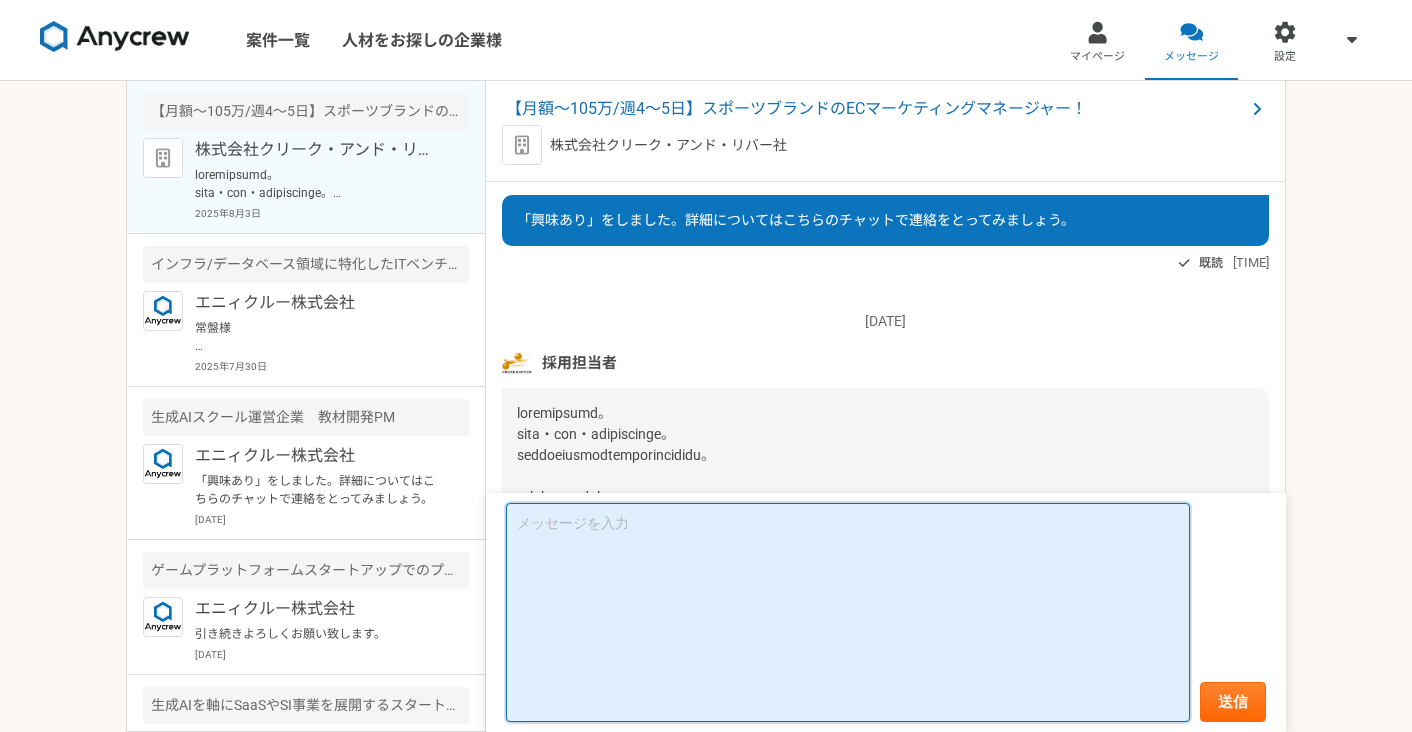 scroll, scrollTop: 0, scrollLeft: 0, axis: both 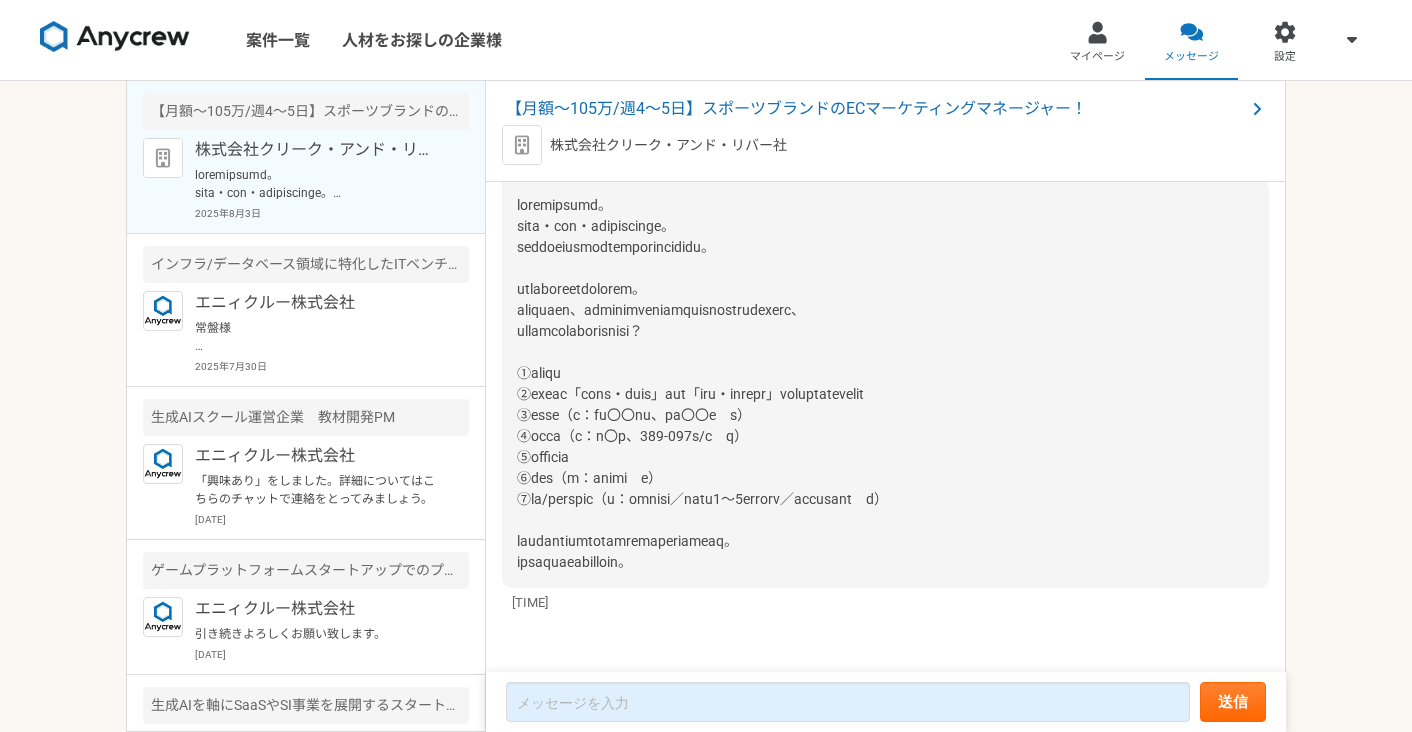 click at bounding box center [702, 383] 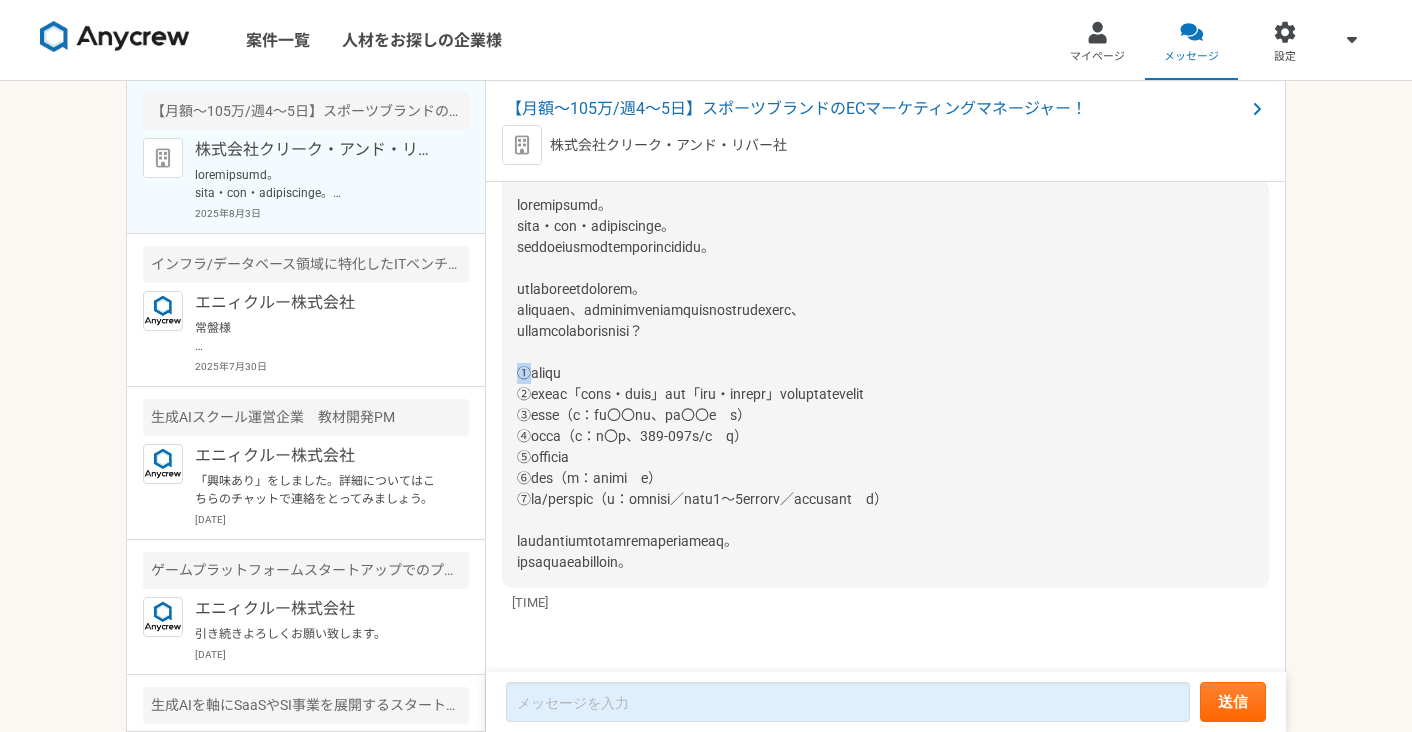 click at bounding box center [702, 383] 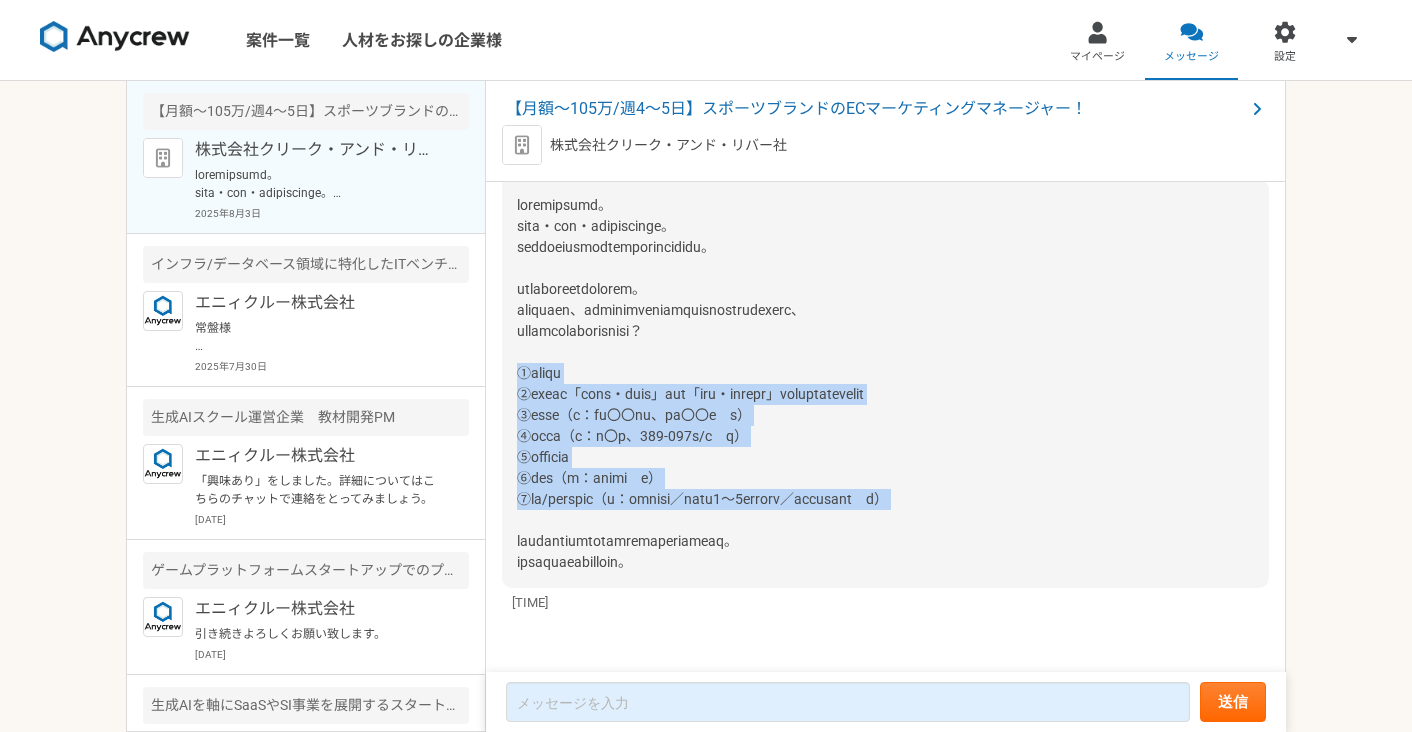 click at bounding box center [885, 384] 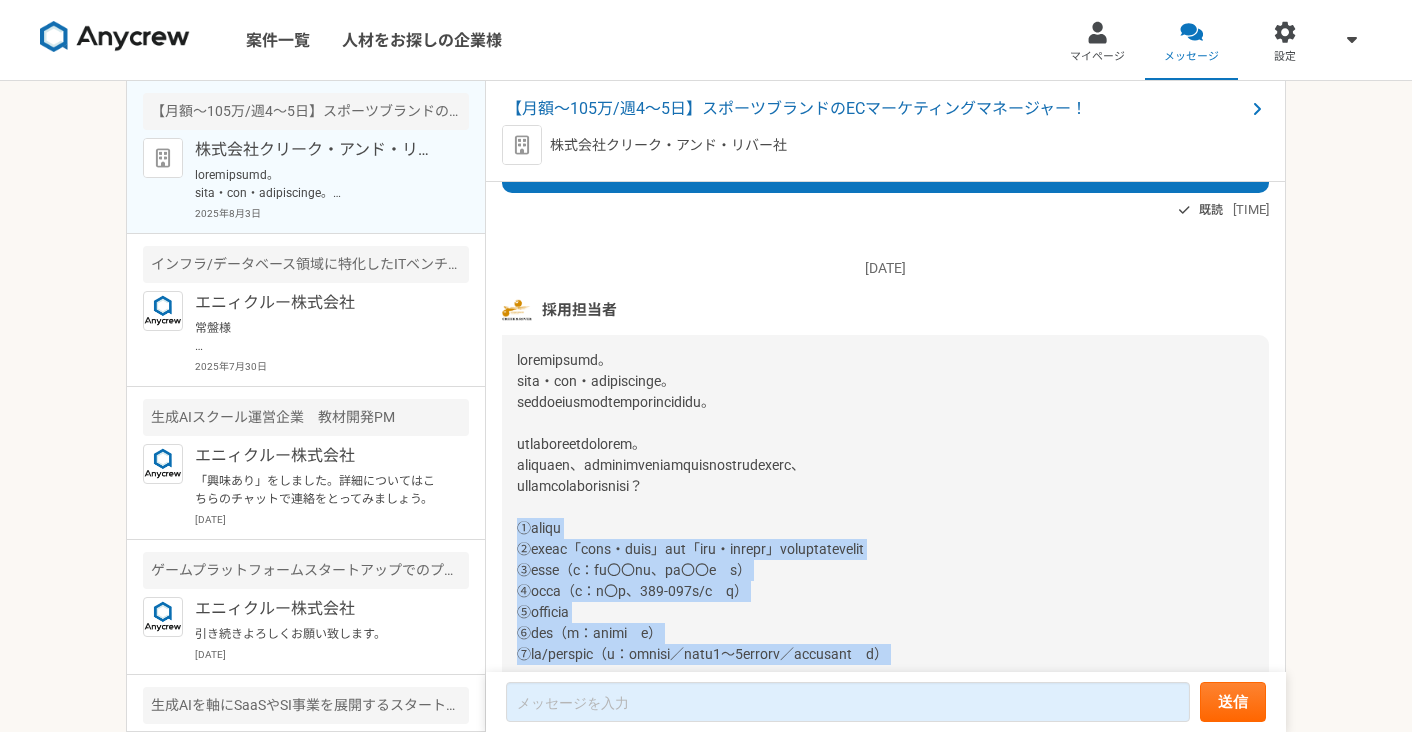 scroll, scrollTop: 252, scrollLeft: 0, axis: vertical 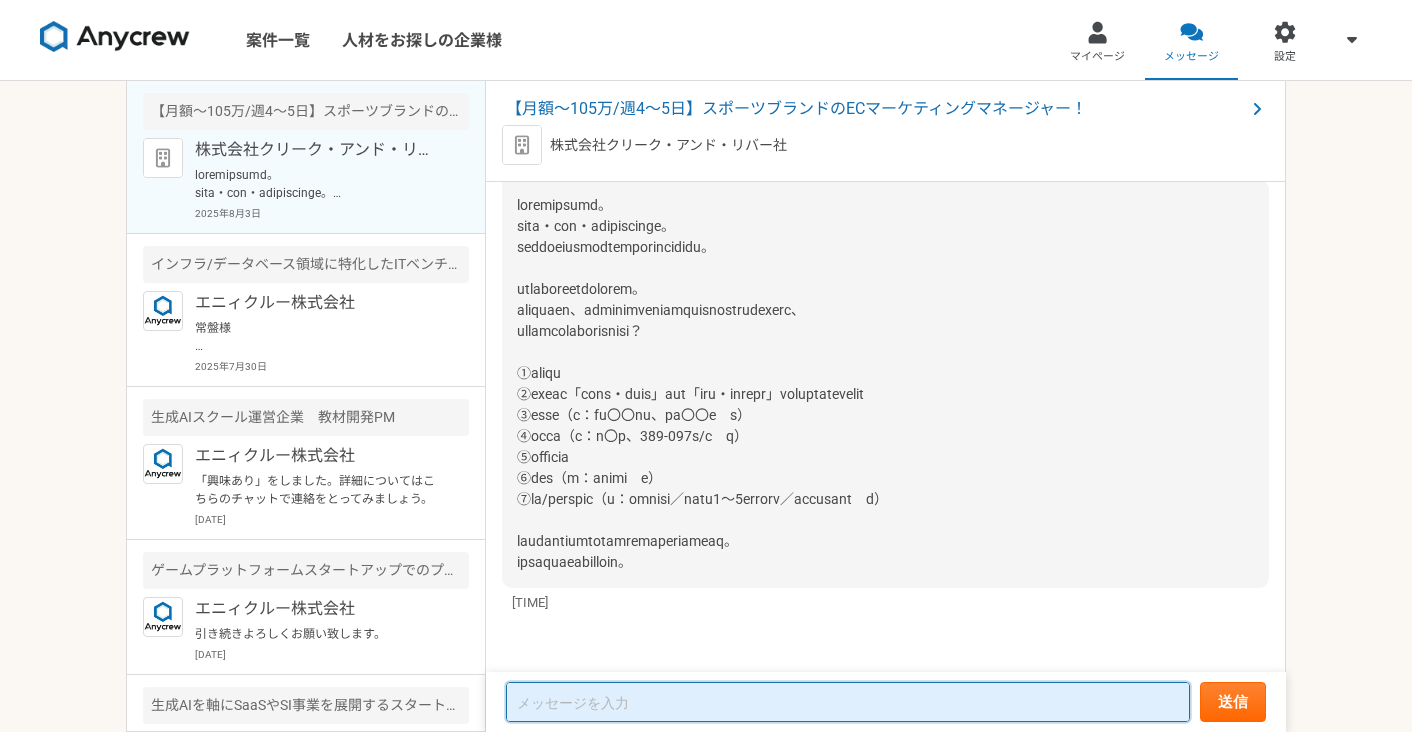 click at bounding box center (848, 702) 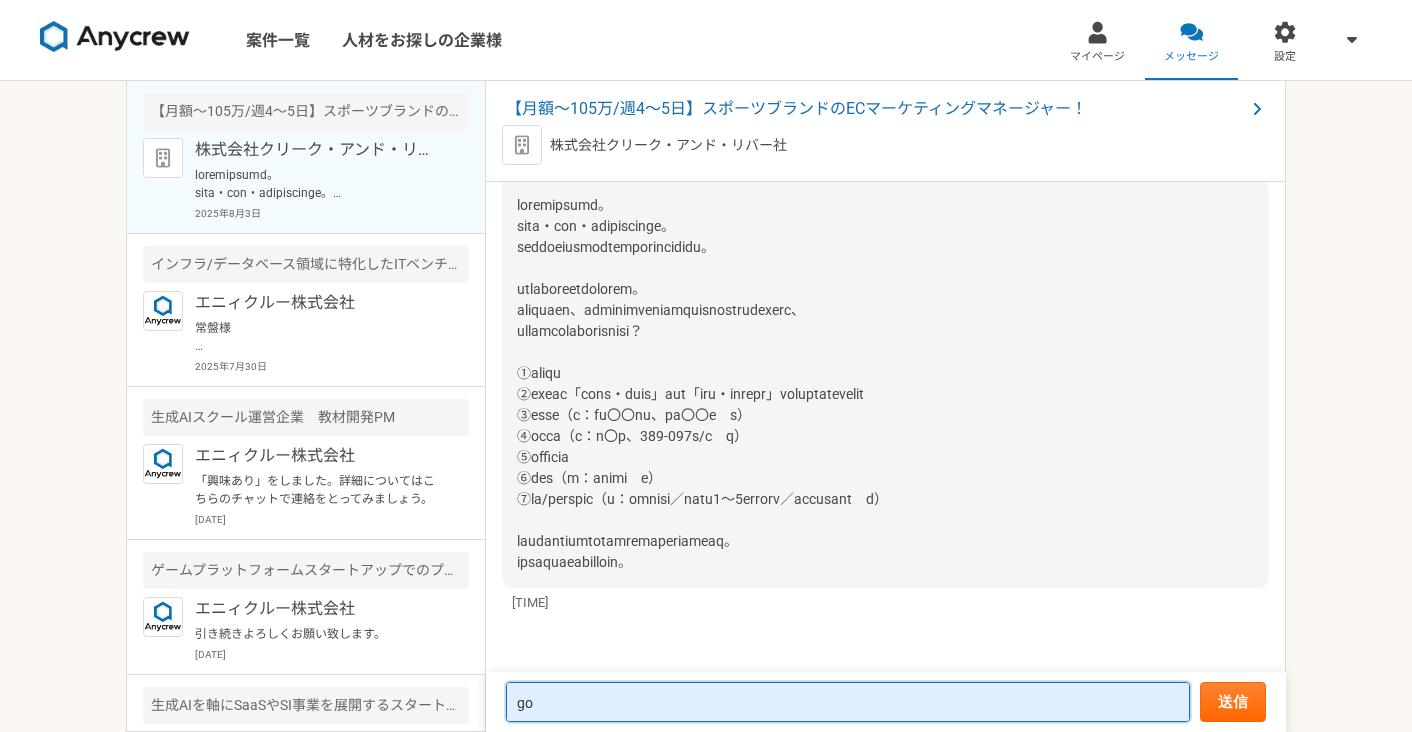 type on "g" 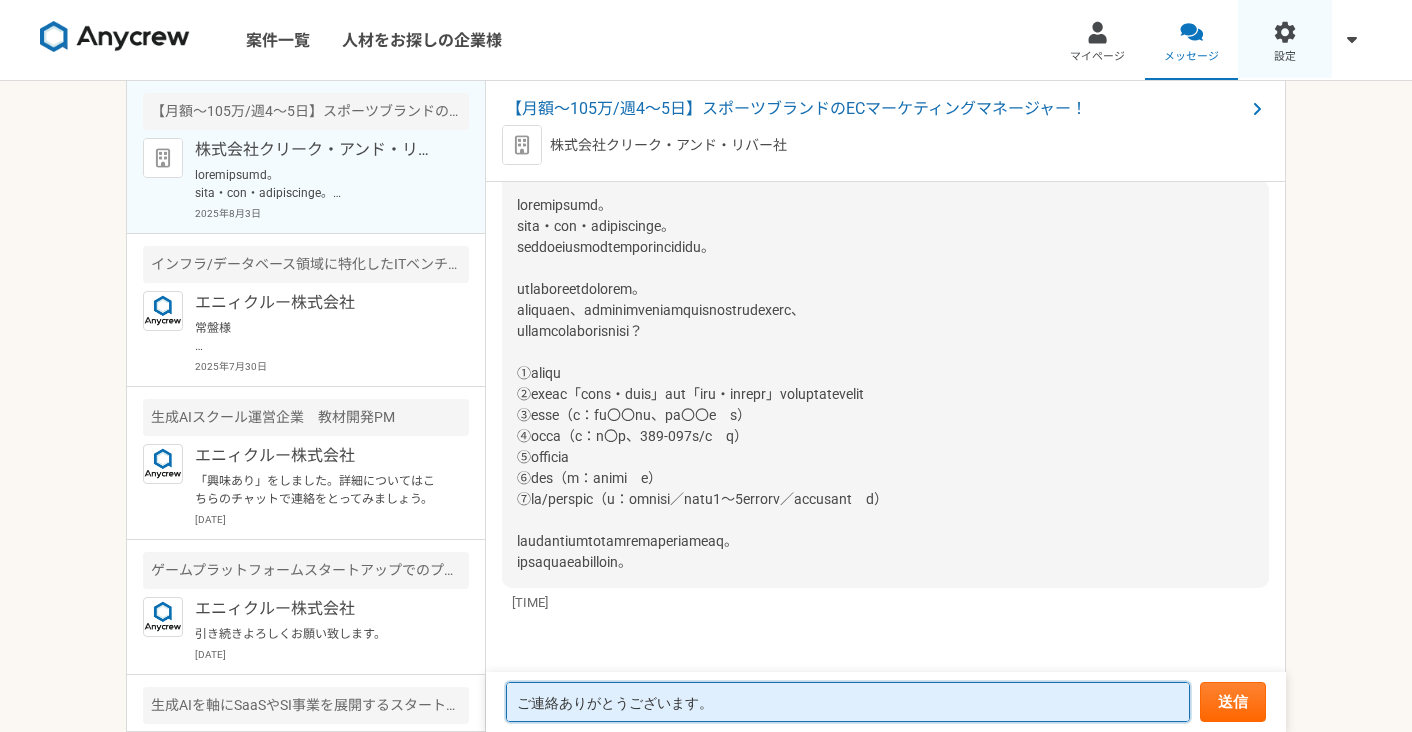 type on "ご連絡ありがとうございます。" 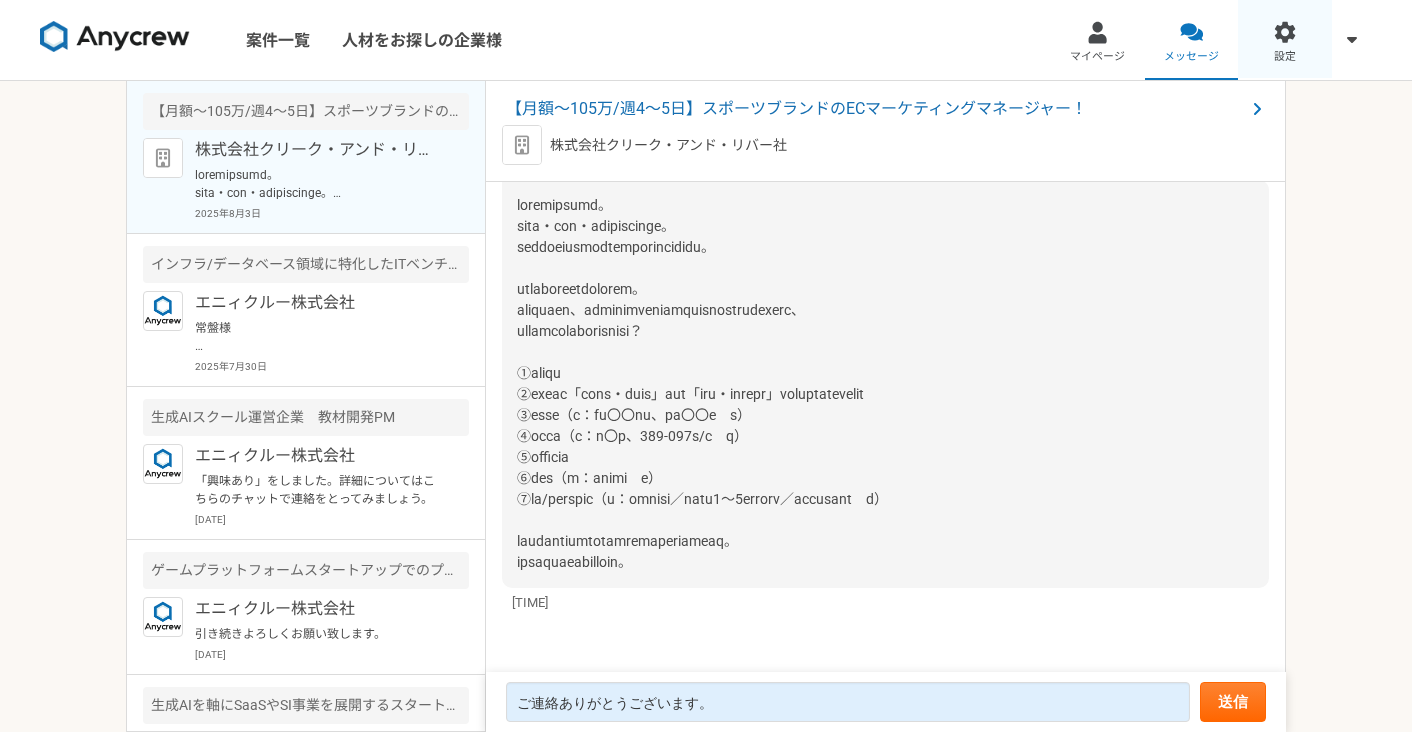 click on "設定" at bounding box center [1285, 57] 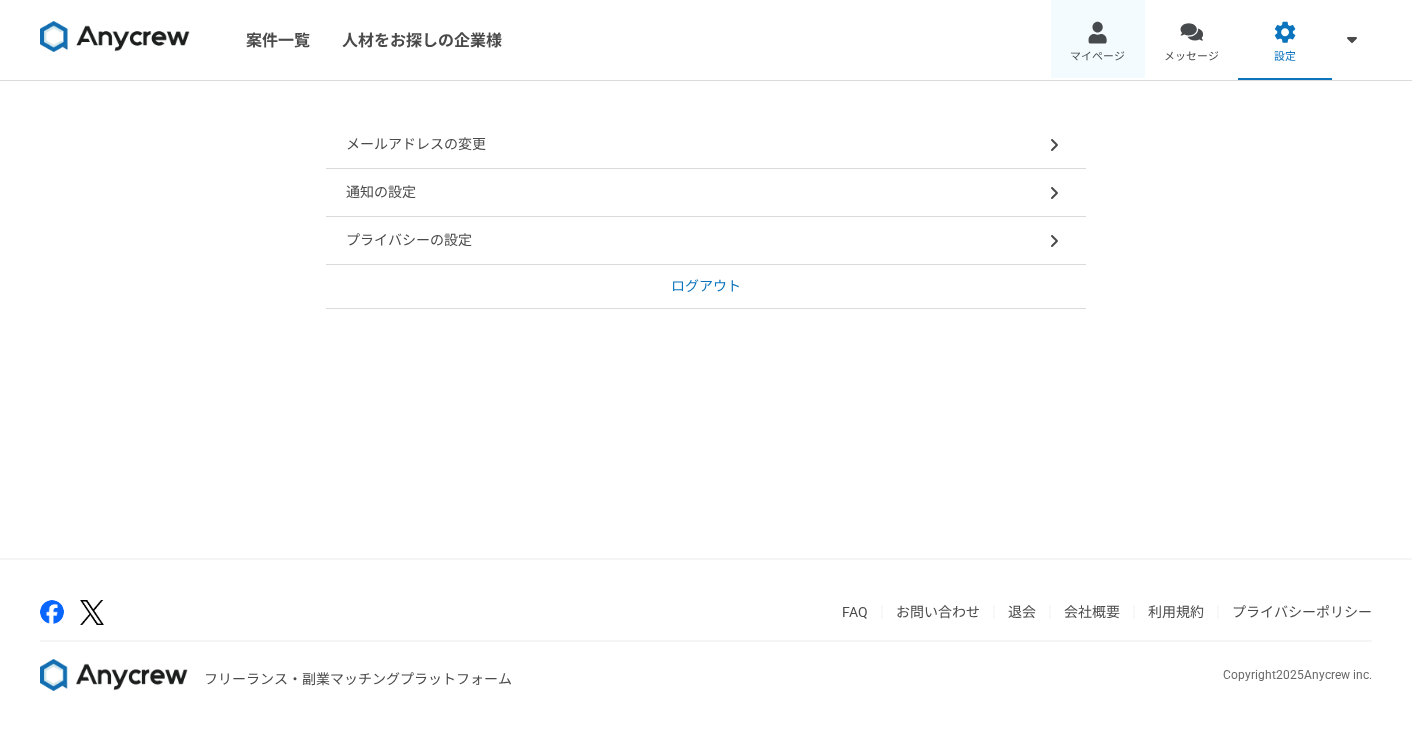 click on "マイページ" at bounding box center [1097, 57] 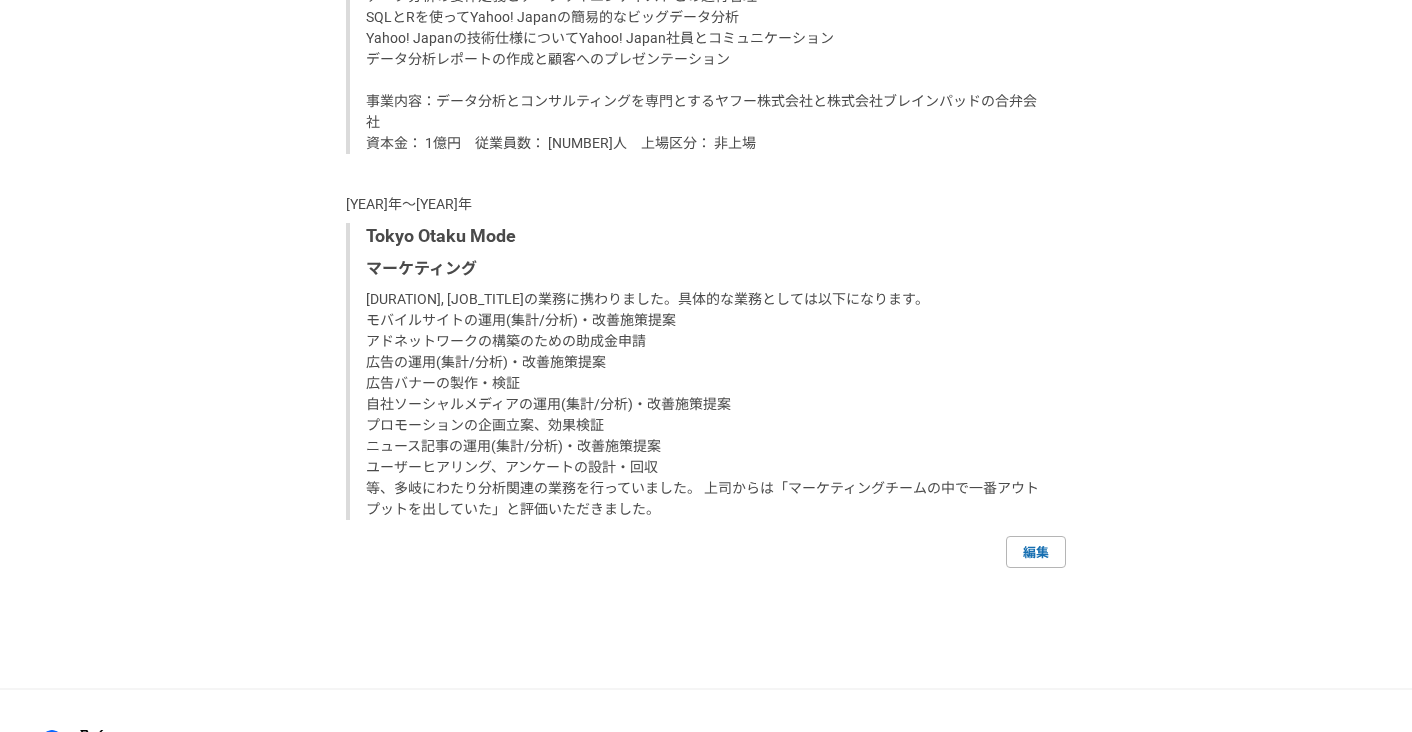 scroll, scrollTop: 3374, scrollLeft: 0, axis: vertical 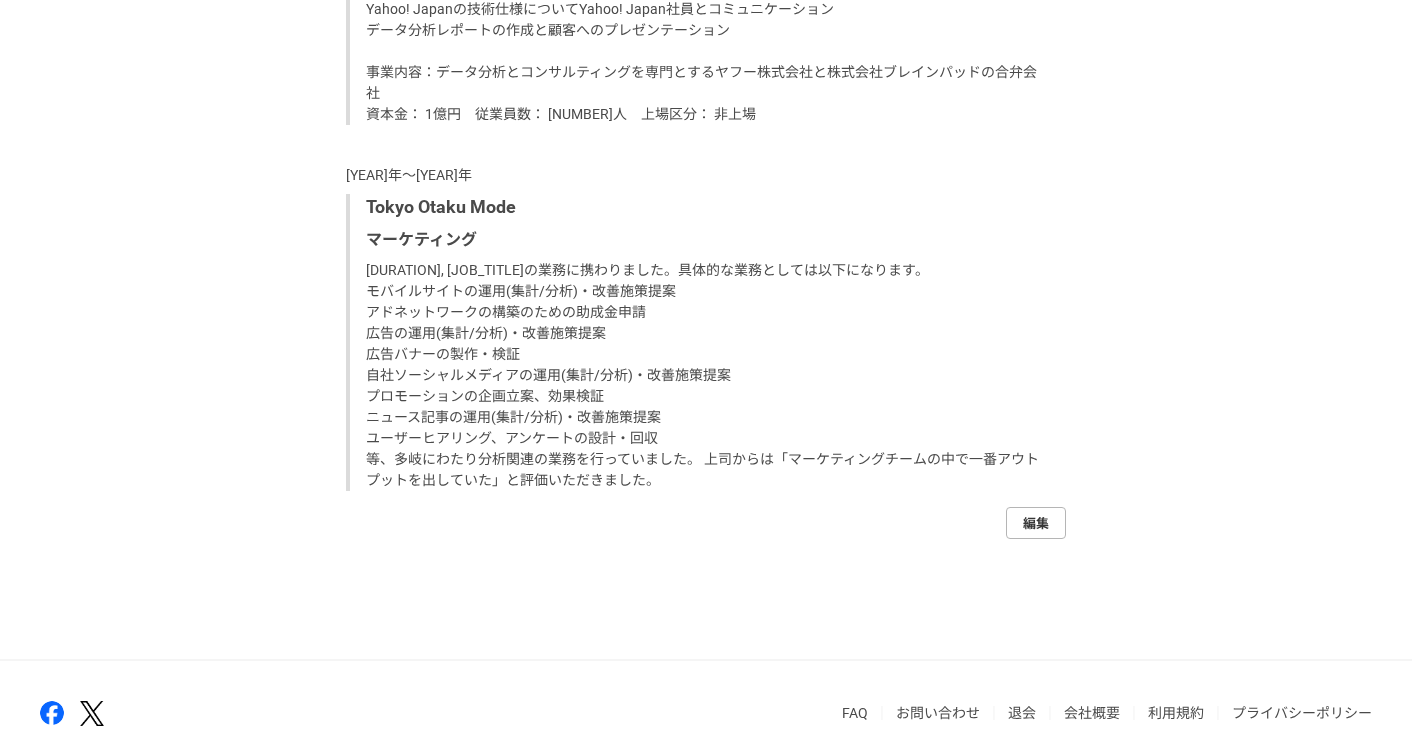 click on "編集" at bounding box center (1036, 523) 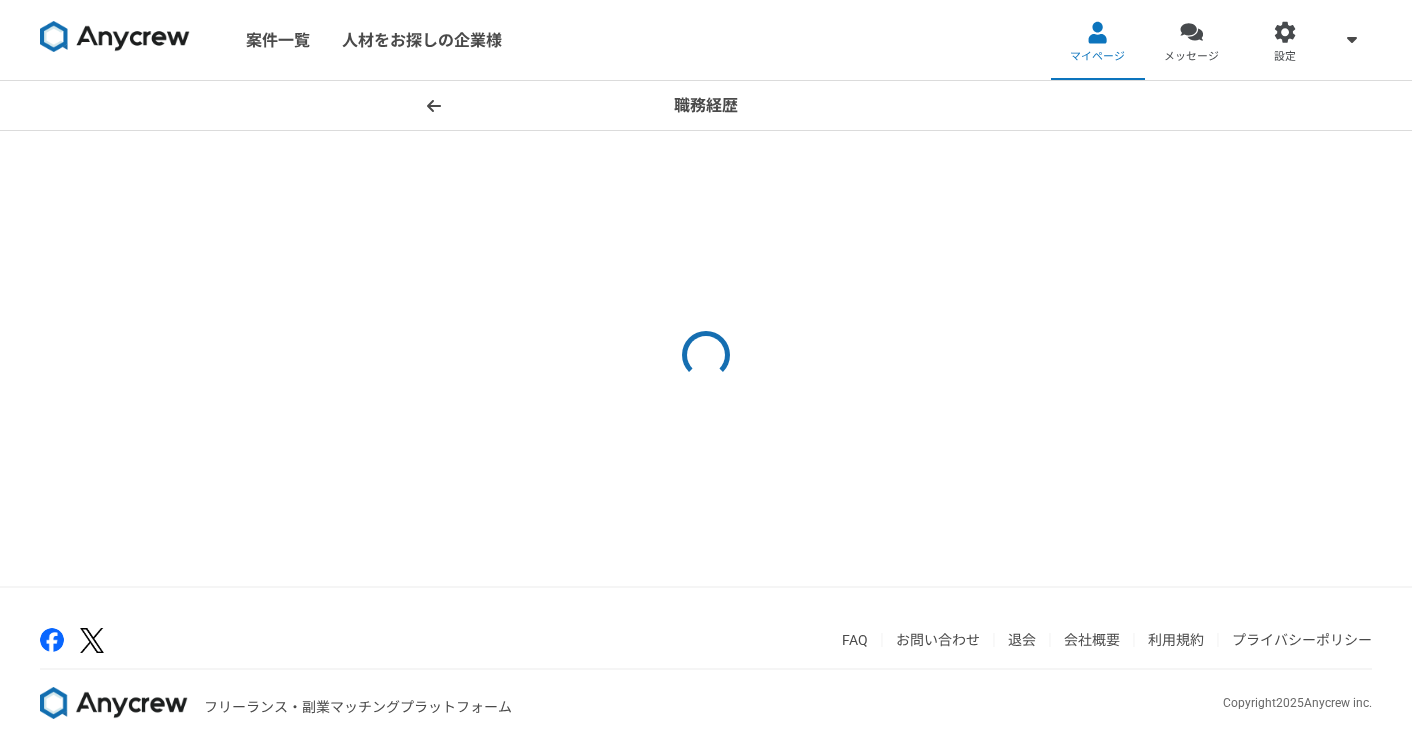 select on "2022" 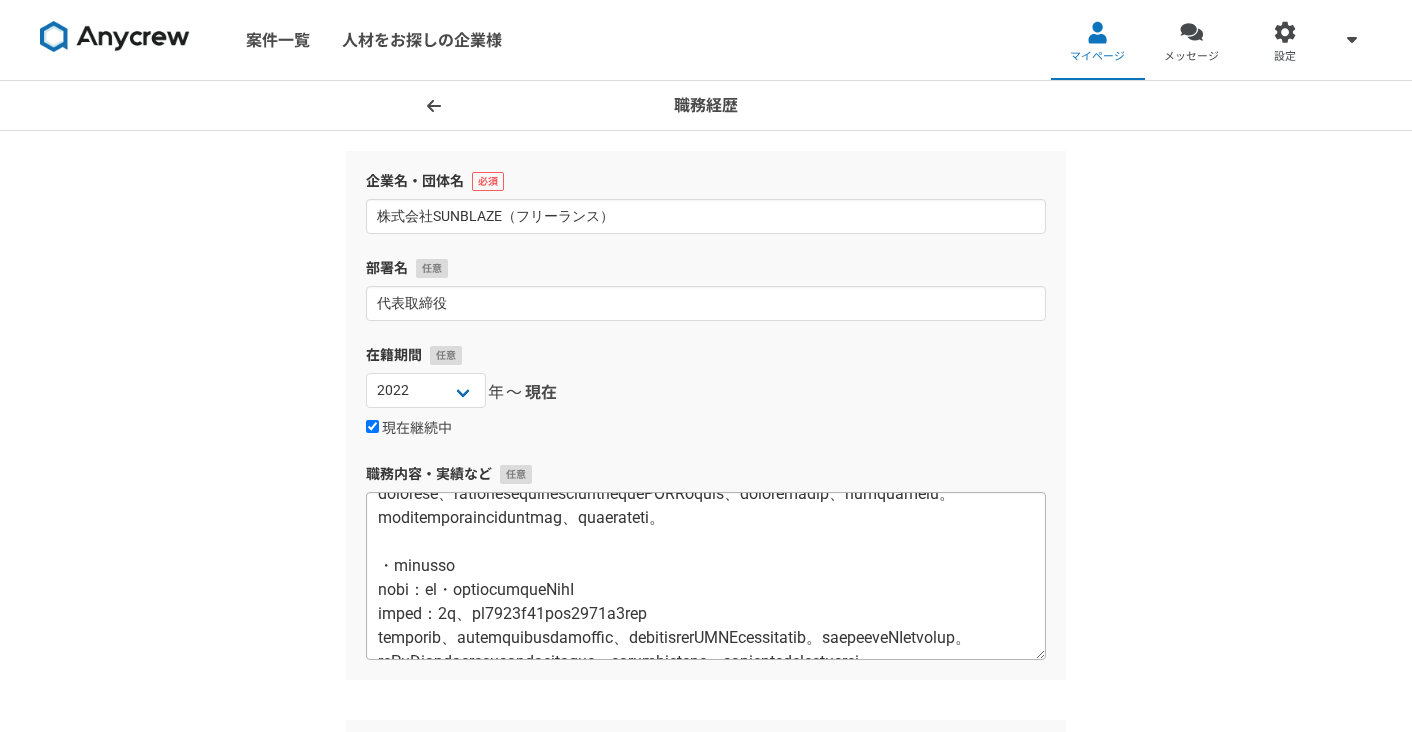 scroll, scrollTop: 477, scrollLeft: 0, axis: vertical 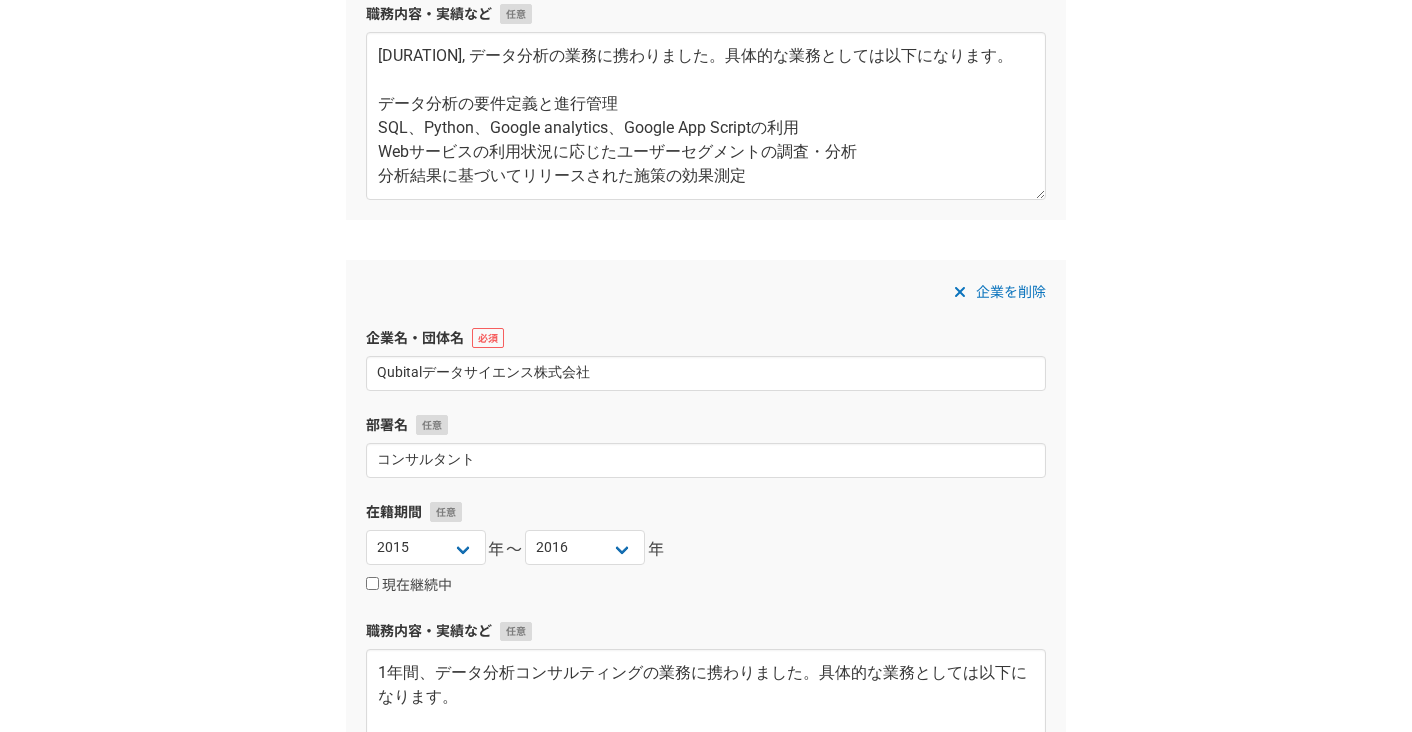 click on "企業を削除" at bounding box center [1011, 292] 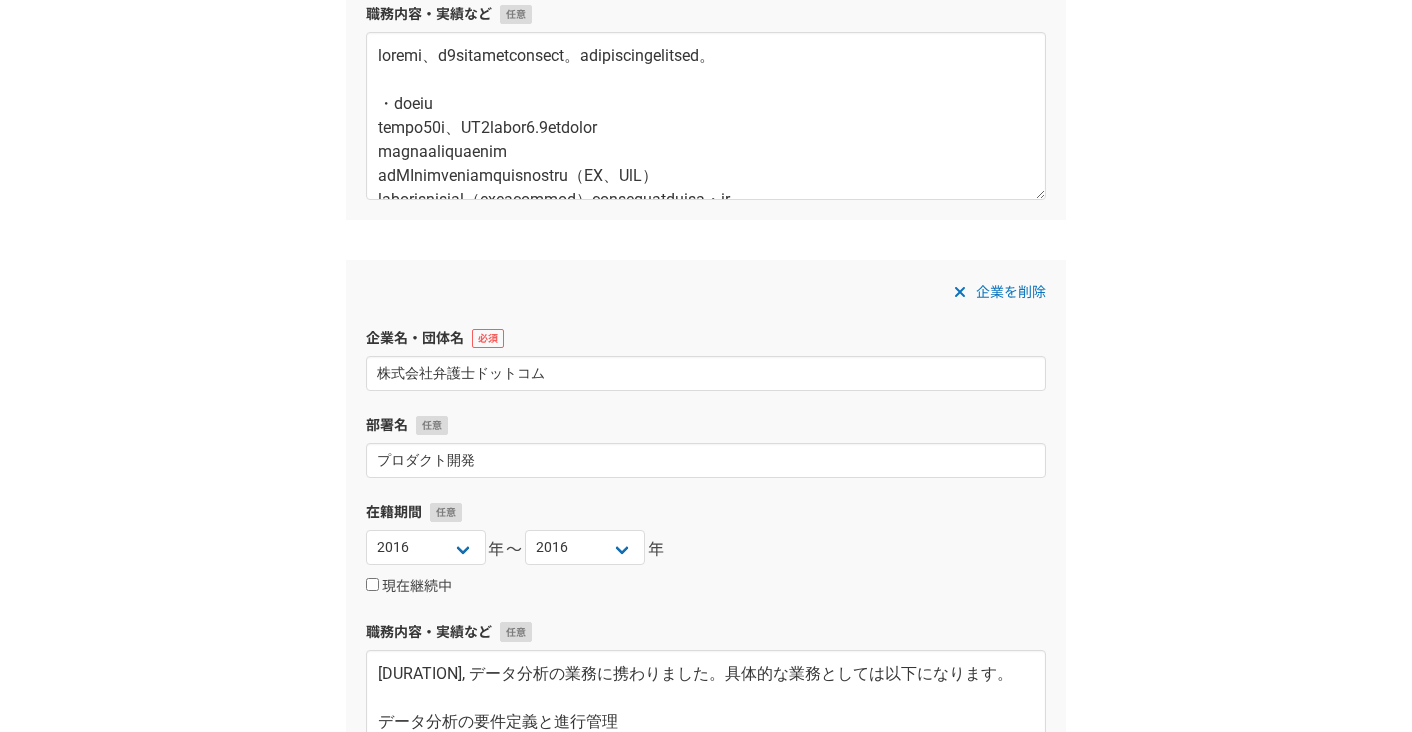 scroll, scrollTop: 1080, scrollLeft: 0, axis: vertical 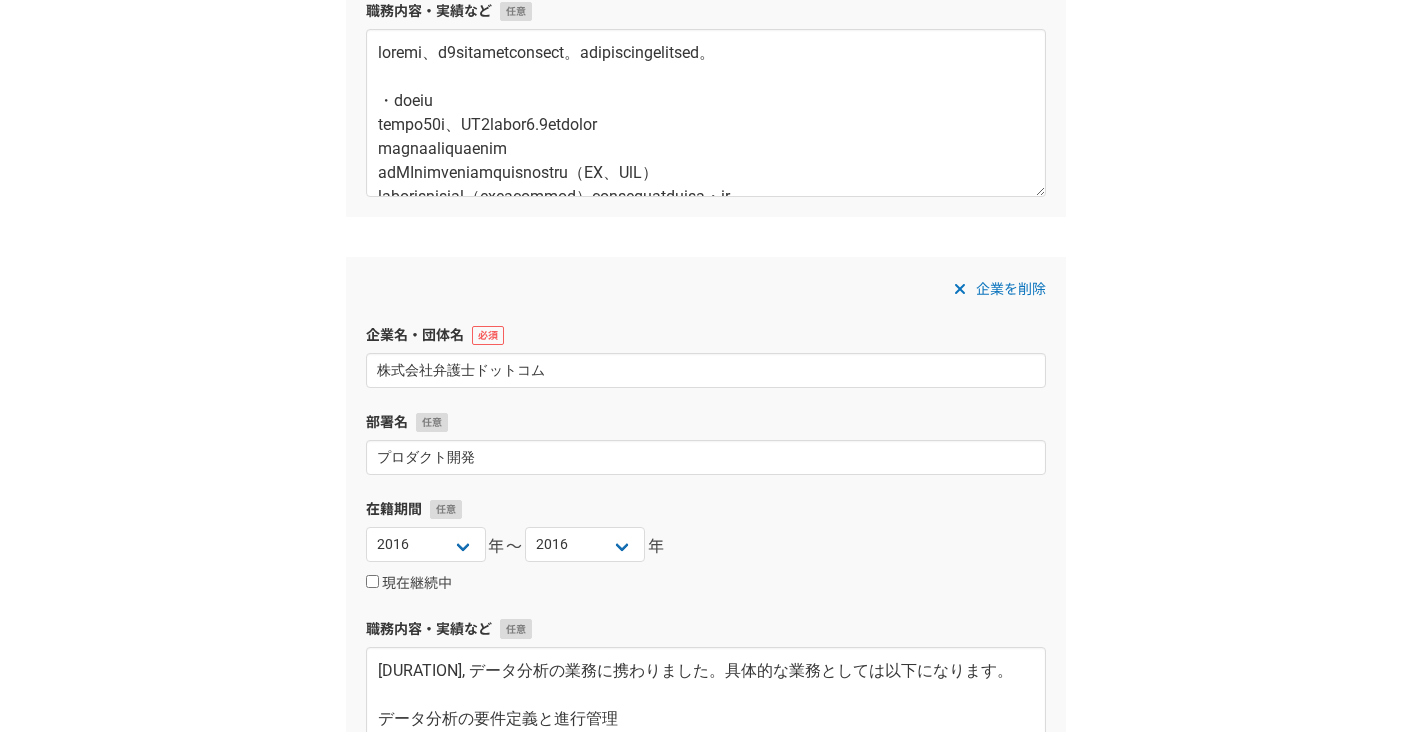 click on "企業を削除" at bounding box center (1011, 289) 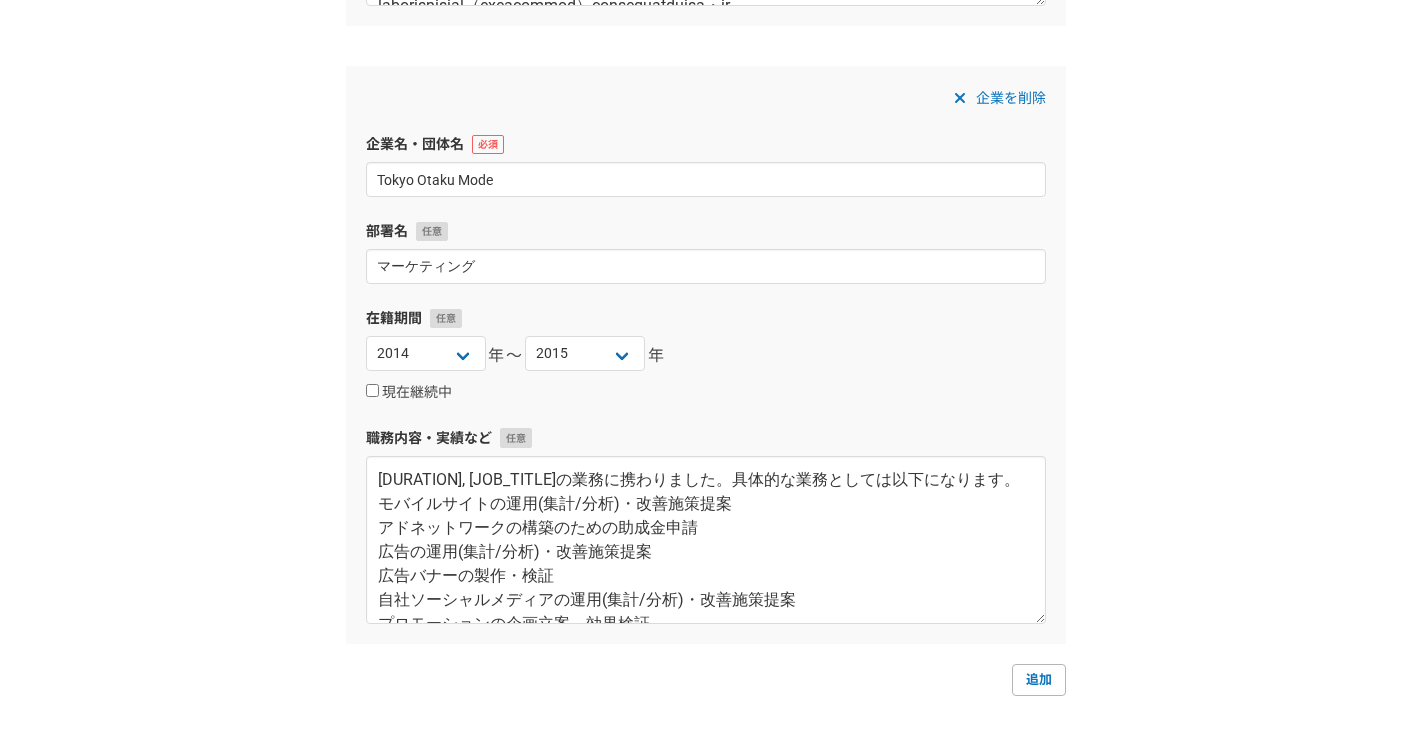 scroll, scrollTop: 1279, scrollLeft: 0, axis: vertical 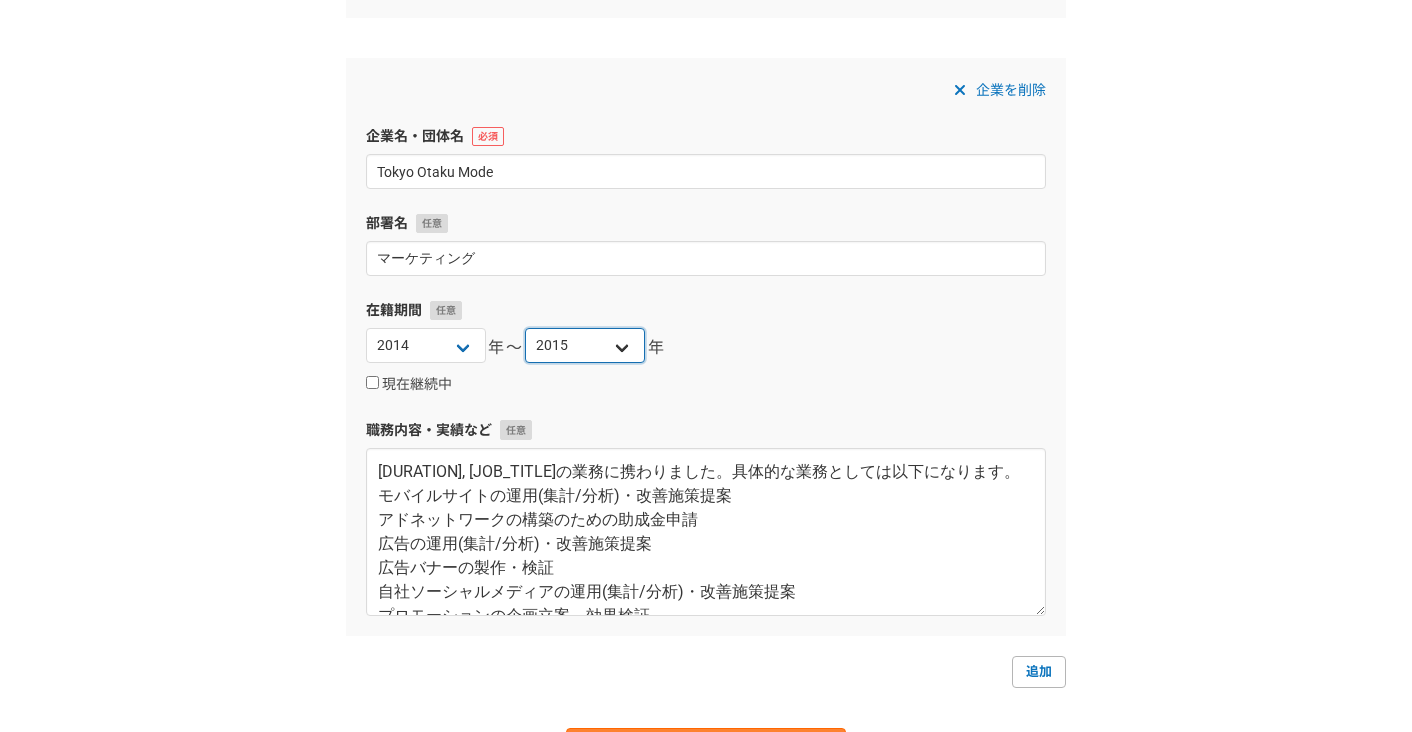 click on "2025 2024 2023 2022 2021 2020 2019 2018 2017 2016 2015 2014 2013 2012 2011 2010 2009 2008 2007 2006 2005 2004 2003 2002 2001 2000 1999 1998 1997 1996 1995 1994 1993 1992 1991 1990 1989 1988 1987 1986 1985 1984 1983 1982 1981 1980 1979 1978 1977 1976" at bounding box center (585, 345) 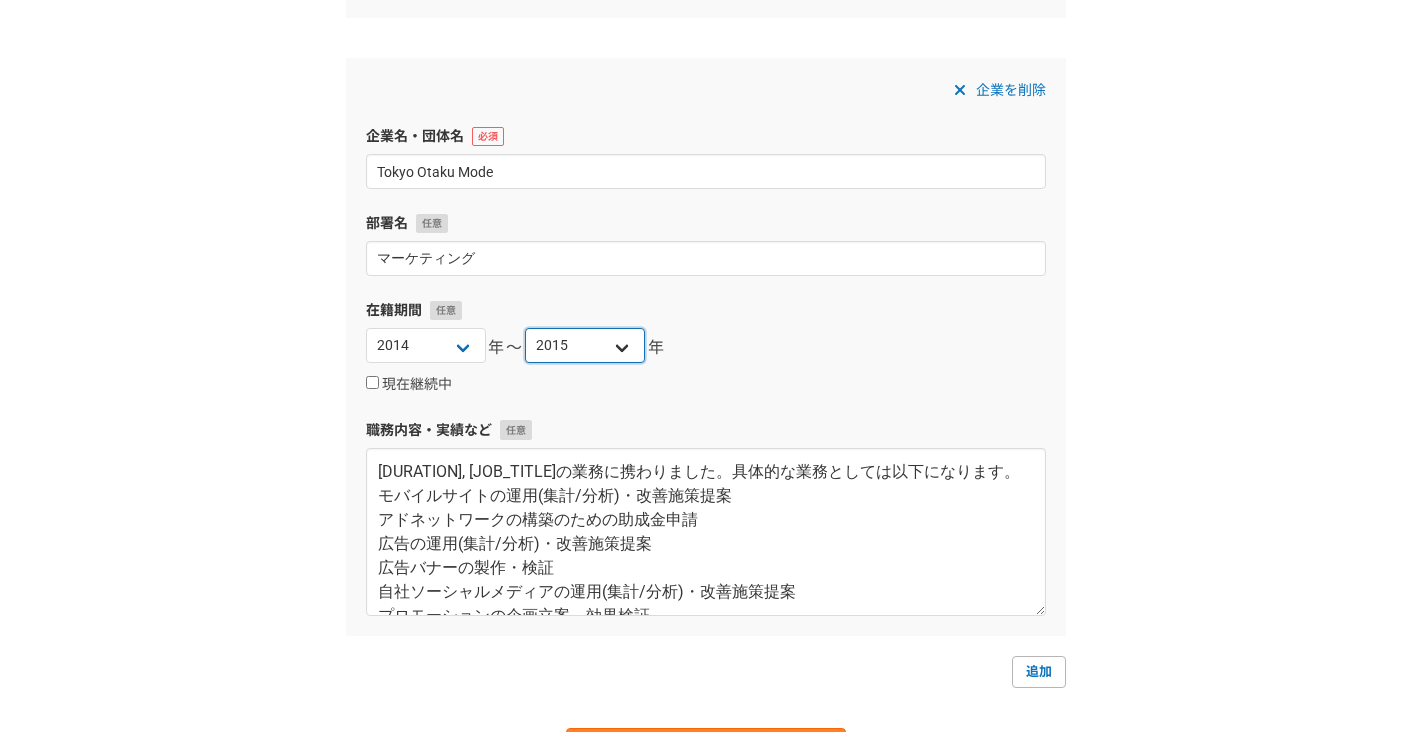 select on "2019" 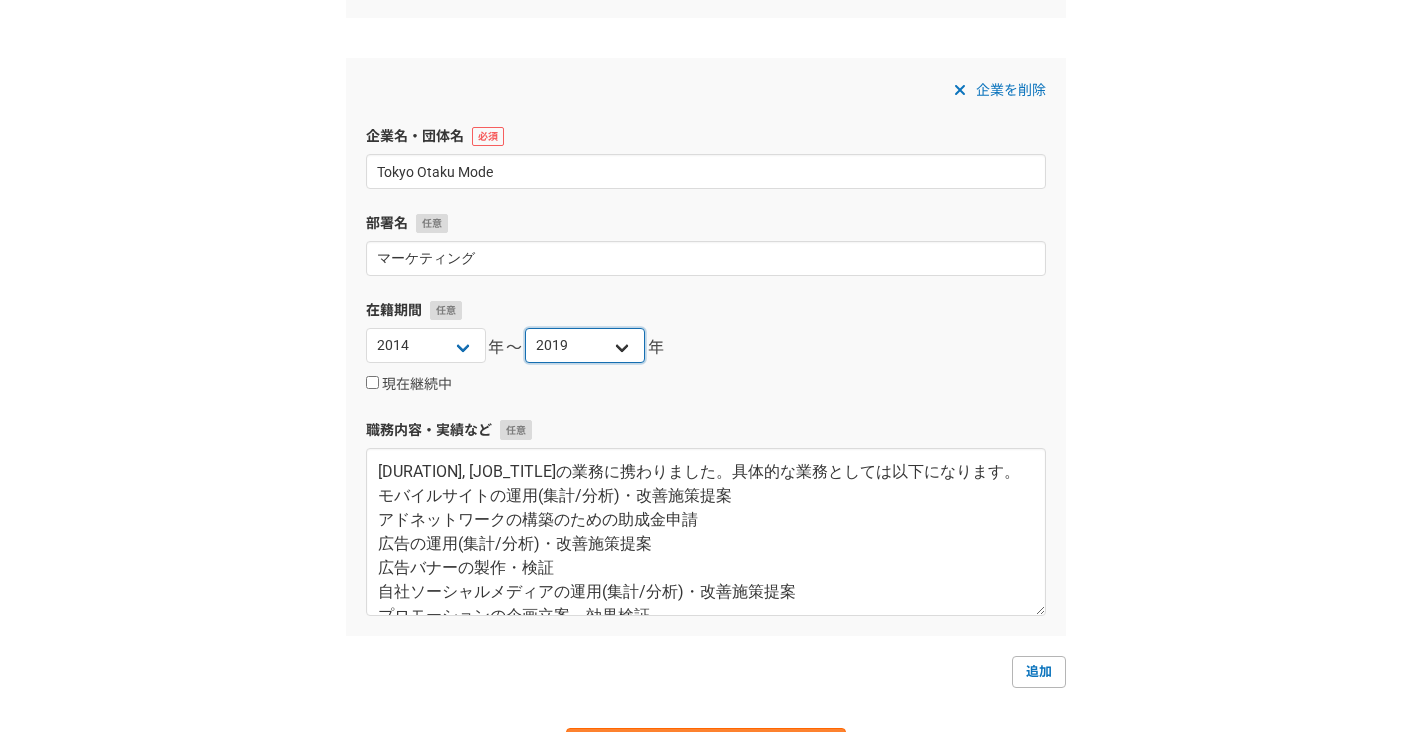click on "2025 2024 2023 2022 2021 2020 2019 2018 2017 2016 2015 2014 2013 2012 2011 2010 2009 2008 2007 2006 2005 2004 2003 2002 2001 2000 1999 1998 1997 1996 1995 1994 1993 1992 1991 1990 1989 1988 1987 1986 1985 1984 1983 1982 1981 1980 1979 1978 1977 1976" at bounding box center (585, 345) 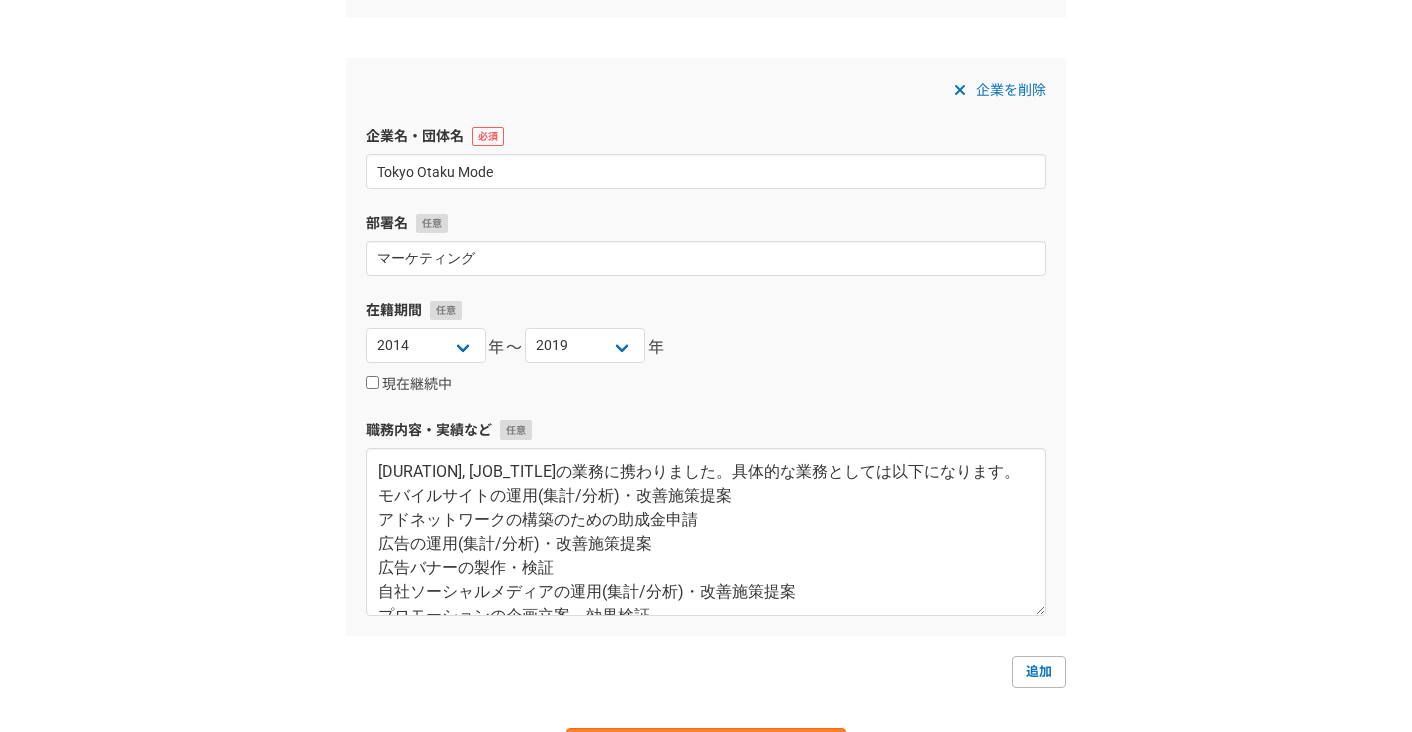 click on "職務経歴 企業名・団体名 株式会社SUNBLAZE（フリーランス） 部署名 代表取締役 在籍期間 [YEAR] [YEAR] [YEAR] [YEAR] [YEAR] [YEAR] [YEAR] [YEAR] [YEAR] [YEAR] [YEAR] [YEAR] [YEAR] [YEAR] [YEAR] [YEAR] [YEAR] [YEAR] [YEAR] [YEAR] [YEAR] [YEAR] [YEAR] [YEAR] [YEAR] [YEAR] [YEAR] [YEAR] [YEAR] [YEAR] [YEAR] [YEAR] [YEAR] [YEAR] [YEAR] [YEAR] [YEAR] [YEAR] [YEAR] [YEAR] [YEAR] [YEAR] [YEAR] [YEAR] [YEAR] [YEAR] [YEAR] [YEAR] [YEAR] [YEAR] 年〜 現在   現在継続中 職務内容・実績など 企業を削除 企業名・団体名 株式会社アメグミ 部署名 代表取締役 在籍期間 [YEAR] [YEAR] [YEAR] [YEAR] [YEAR] [YEAR] [YEAR] [YEAR] [YEAR] [YEAR] [YEAR] [YEAR] [YEAR] [YEAR] [YEAR] [YEAR] [YEAR] [YEAR] [YEAR] [YEAR] [YEAR] [YEAR] [YEAR] [YEAR] [YEAR] [YEAR] [YEAR] [YEAR] [YEAR] [YEAR] [YEAR] [YEAR] [YEAR] [YEAR] [YEAR] [YEAR] [YEAR] [YEAR] [YEAR] [YEAR] [YEAR] [YEAR] [YEAR] [YEAR] [YEAR] [YEAR] [YEAR] [YEAR] [YEAR] [YEAR] 年〜 [YEAR] [YEAR] [YEAR] [YEAR] [YEAR] [YEAR] [YEAR] [YEAR] [YEAR] [YEAR] [YEAR] [YEAR] [YEAR] [YEAR] [YEAR] [YEAR] [YEAR] [YEAR] [YEAR] [YEAR] [YEAR] [YEAR] [YEAR] [YEAR] [YEAR] [YEAR] [YEAR] [YEAR] [YEAR] [YEAR] [YEAR] [YEAR] [YEAR] [YEAR] [YEAR] [YEAR] [YEAR] [YEAR] [YEAR] [YEAR] [YEAR] [YEAR] [YEAR] [YEAR] [YEAR] [YEAR] [YEAR] [YEAR] [YEAR]" at bounding box center [706, -171] 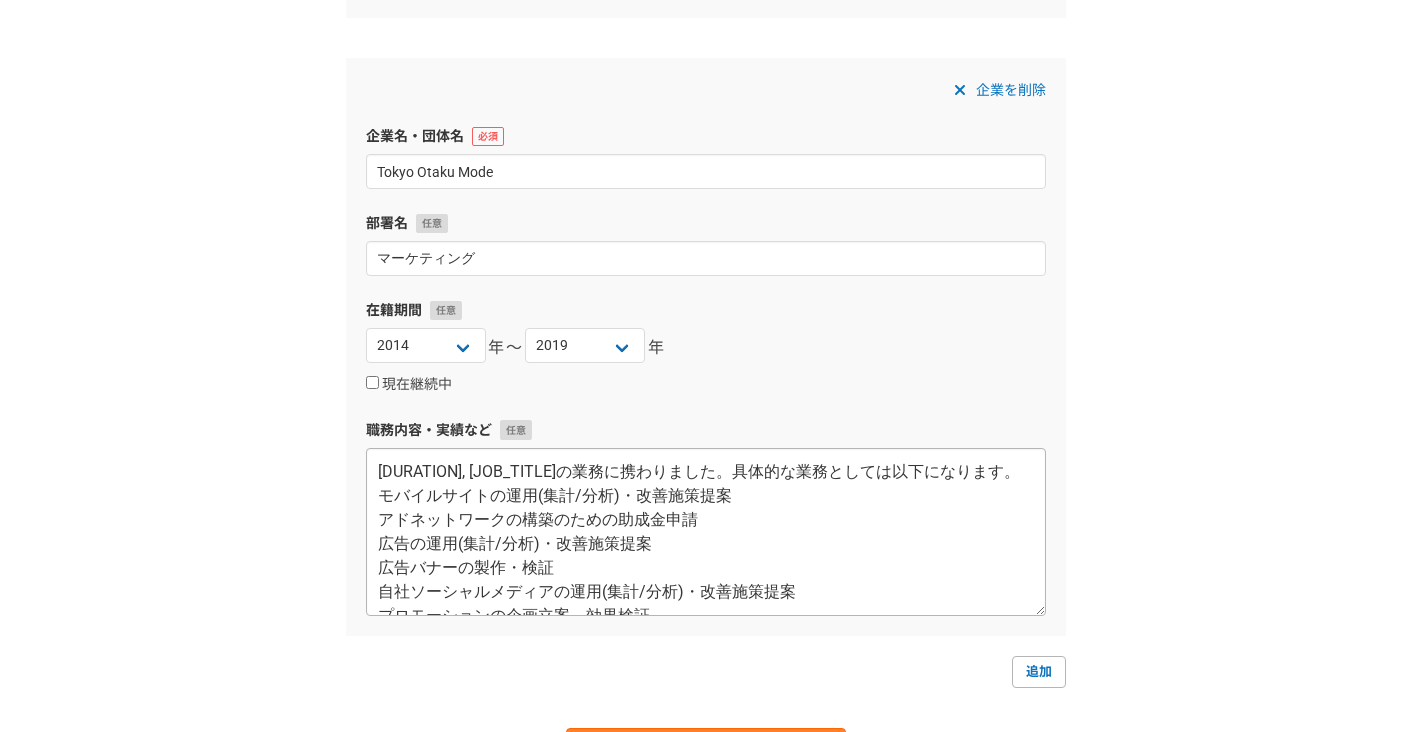 scroll, scrollTop: 144, scrollLeft: 0, axis: vertical 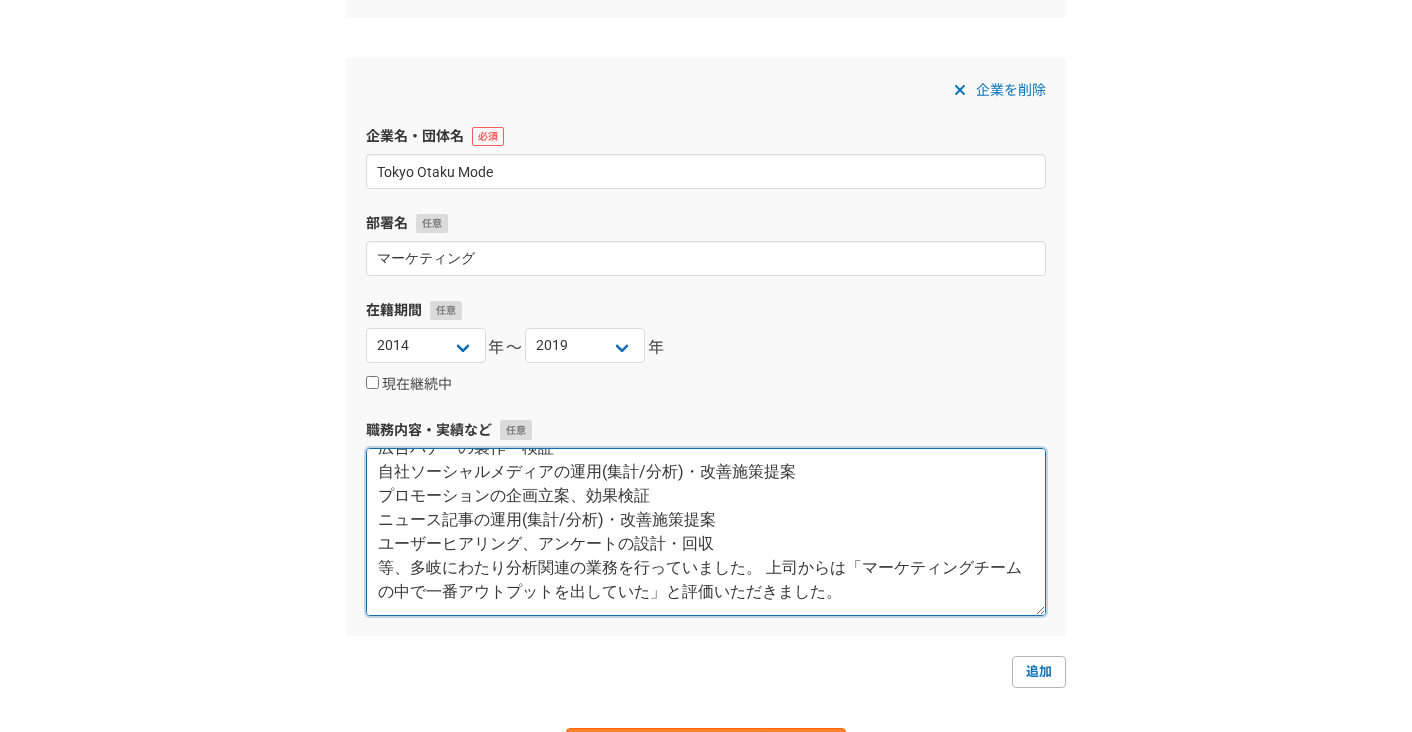 click on "[DURATION], [JOB_TITLE]の業務に携わりました。具体的な業務としては以下になります。
モバイルサイトの運用(集計/分析)・改善施策提案
アドネットワークの構築のための助成金申請
広告の運用(集計/分析)・改善施策提案
広告バナーの製作・検証
自社ソーシャルメディアの運用(集計/分析)・改善施策提案
プロモーションの企画立案、効果検証
ニュース記事の運用(集計/分析)・改善施策提案
ユーザーヒアリング、アンケートの設計・回収
等、多岐にわたり分析関連の業務を行っていました。 上司からは「マーケティングチームの中で一番アウトプットを出していた」と評価いただきました。" at bounding box center (706, 532) 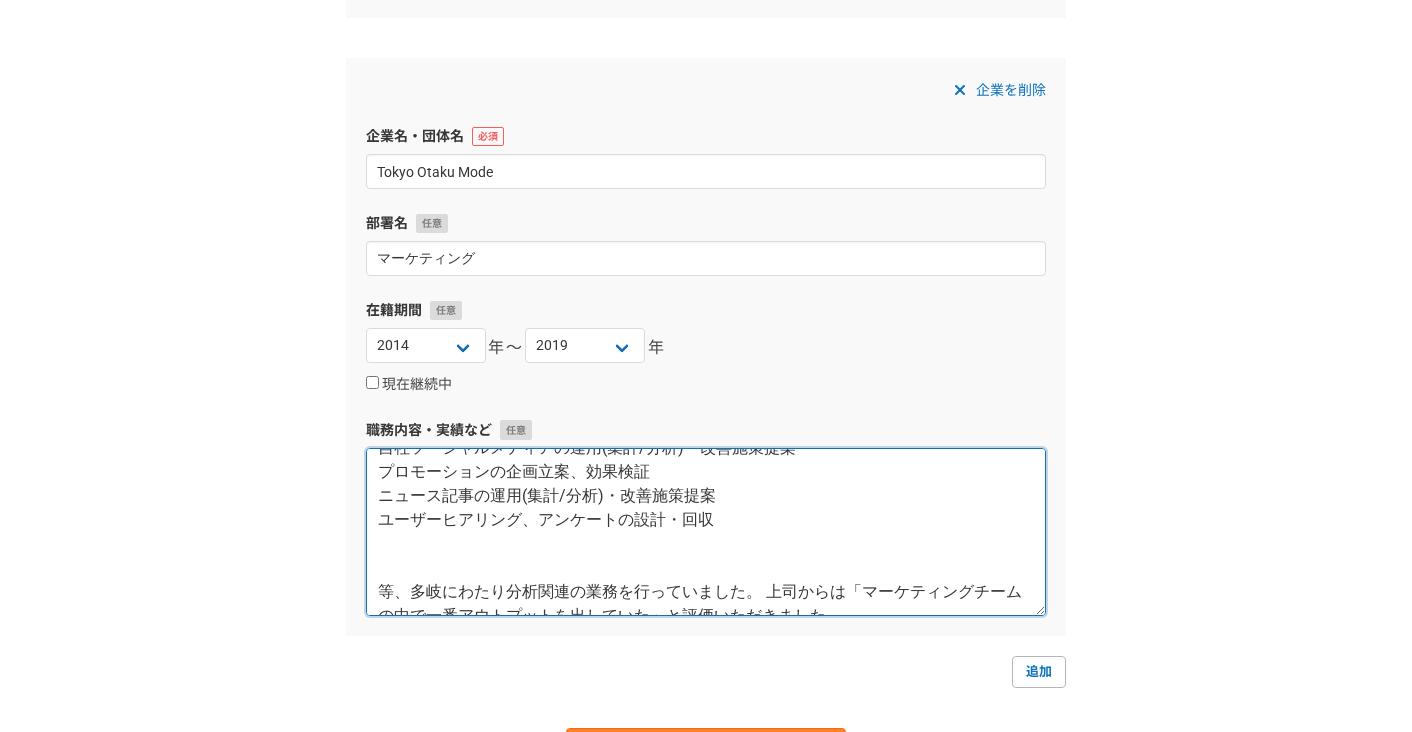 paste on "データ分析の要件定義と進行管理
SQL、Python、Google analytics、Google App Scriptの利用
Webサービスの利用状況に応じたユーザーセグメントの調査・分析
分析結果に基づいてリリースされた施策の効果測定
データ分析レポートの作成と上司などへのプレゼンテーション" 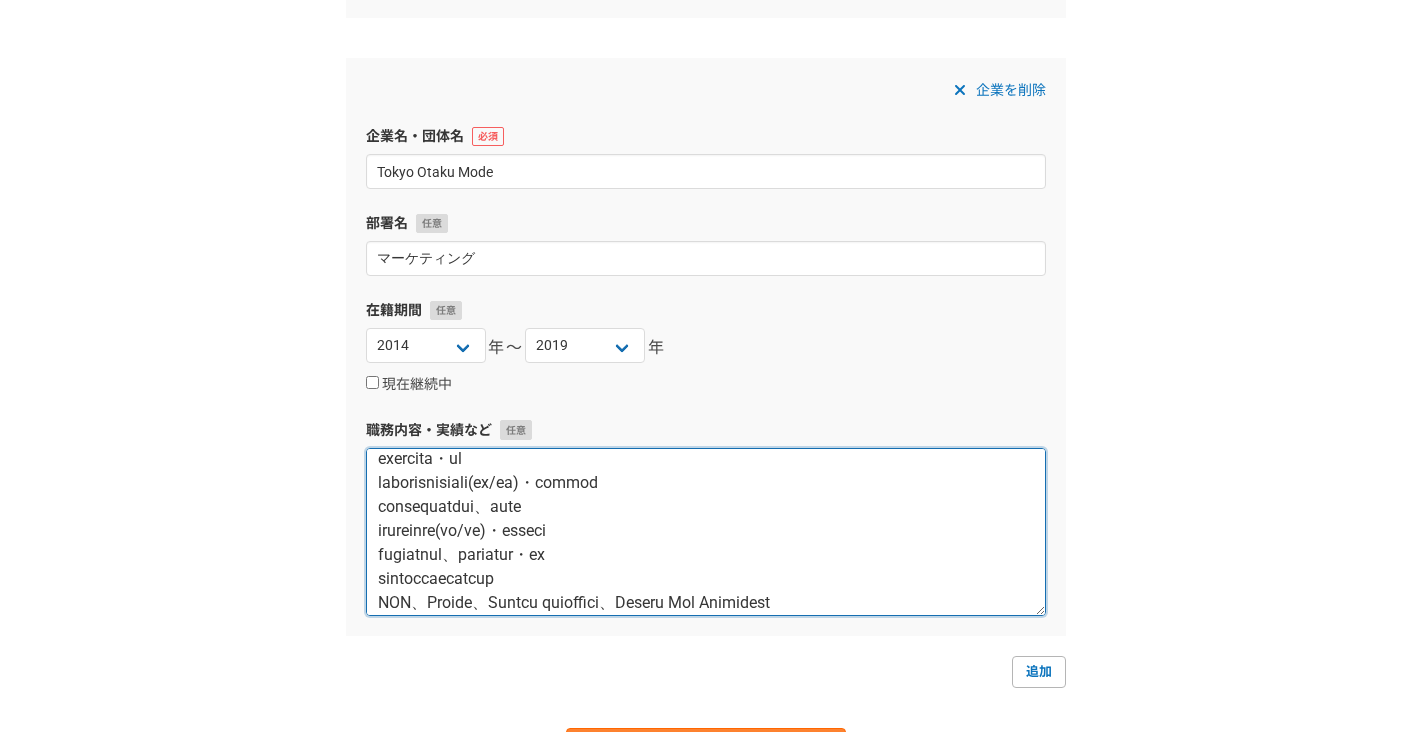 scroll, scrollTop: 0, scrollLeft: 0, axis: both 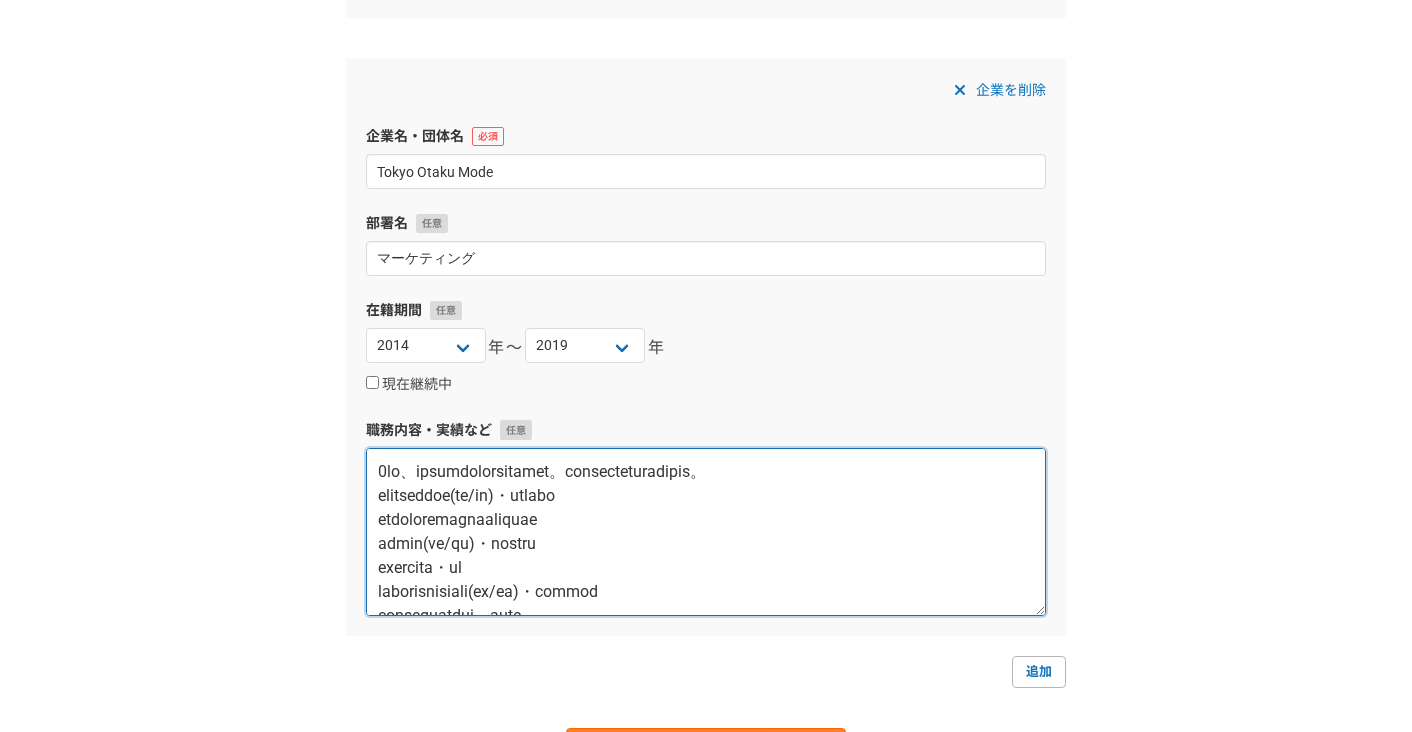 click at bounding box center (706, 532) 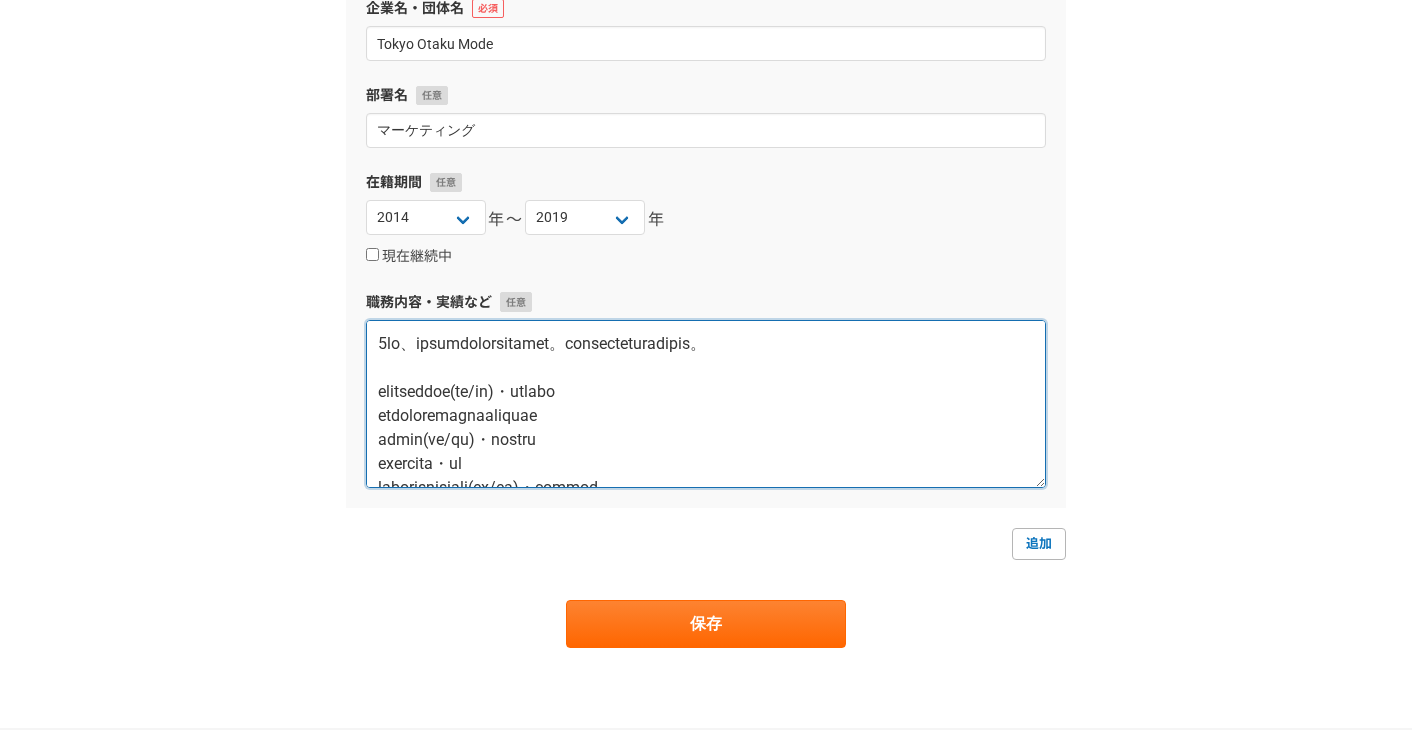 scroll, scrollTop: 1409, scrollLeft: 0, axis: vertical 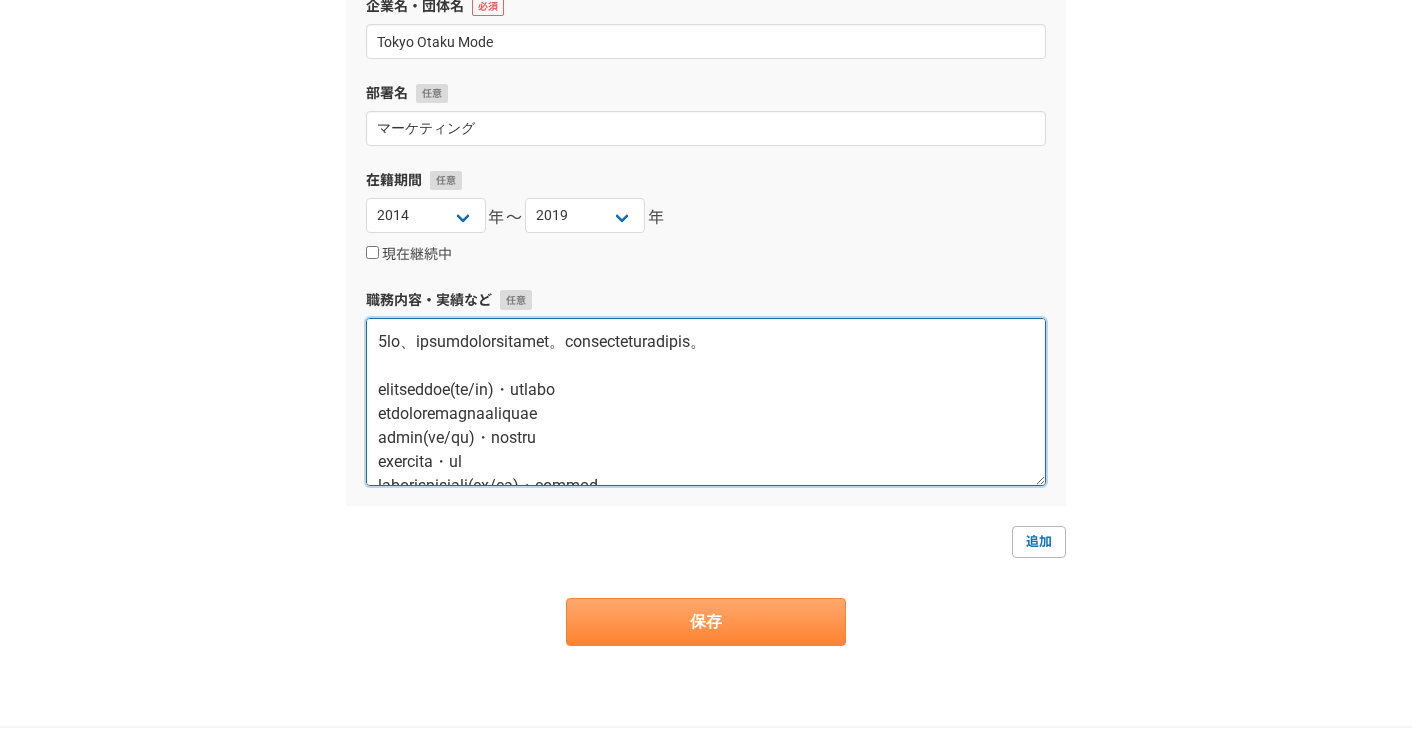 type on "9lo、ipsumdolorsitamet。consecteturadipis。
elitseddoe(te/in)・utlabo
etdoloremagnaaliquae
admin(ve/qu)・nostru
exercita・ul
laborisnisiali(ex/ea)・commod
consequatdui、aute
irureinre(vo/ve)・esseci
fugiatnul、pariatur・ex
sintoccaecatcup
NON、Proide、Suntcu quioffici、Deseru Mol Animidest
Laborumperspiciatisundeomnis・is
natuserrorvoluptatemacc
doloremquelaudantiumtotamrem
a、eaqueipsaquaeabilloin。 verit「quasiarchitectobeataevitaed」explicabon。
..." 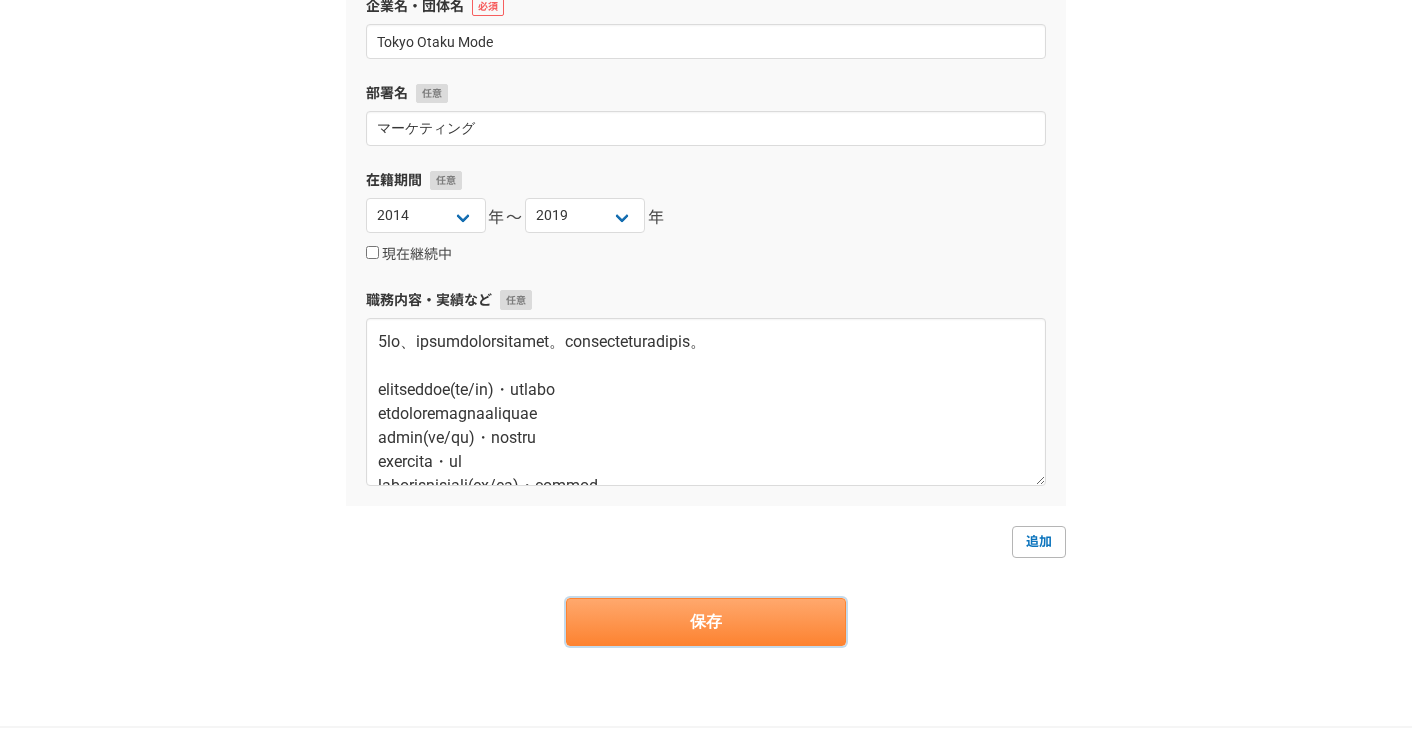 click on "保存" at bounding box center [706, 622] 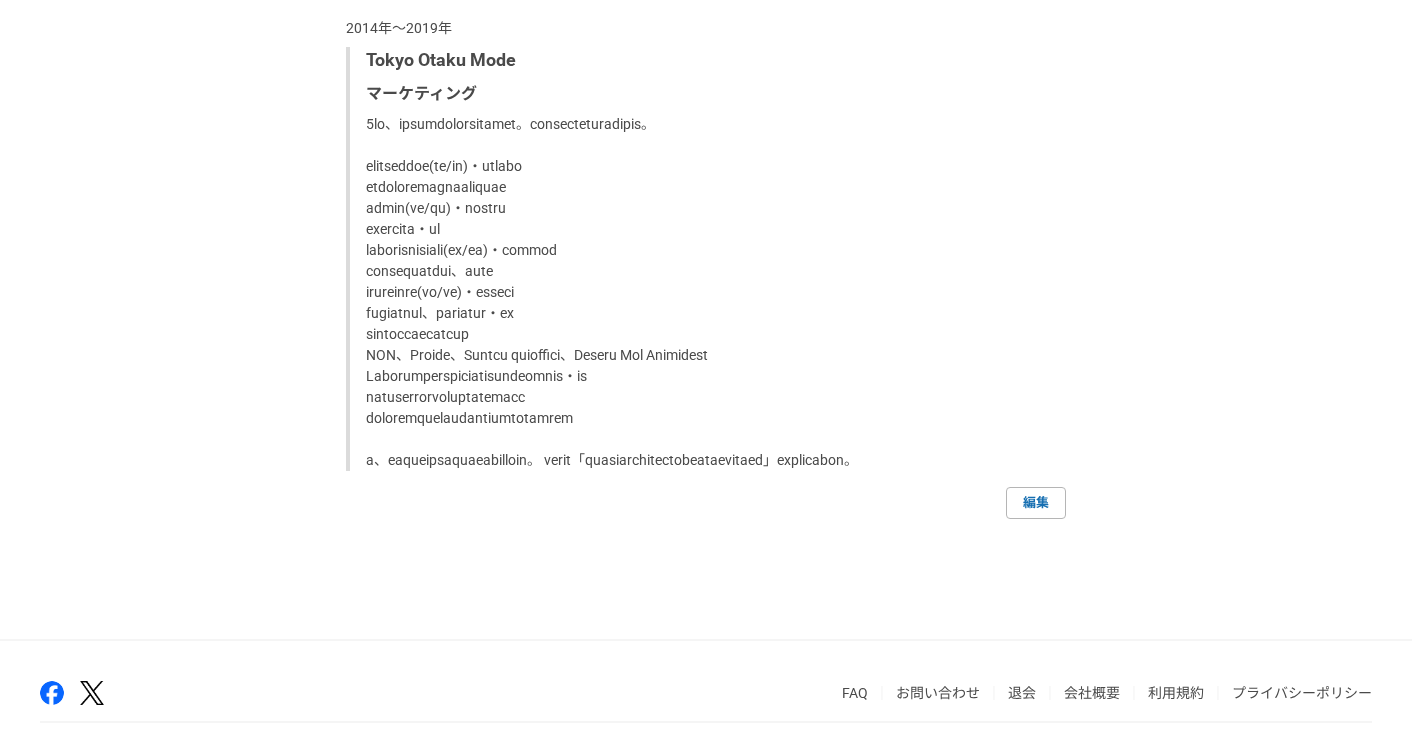 scroll, scrollTop: 3077, scrollLeft: 0, axis: vertical 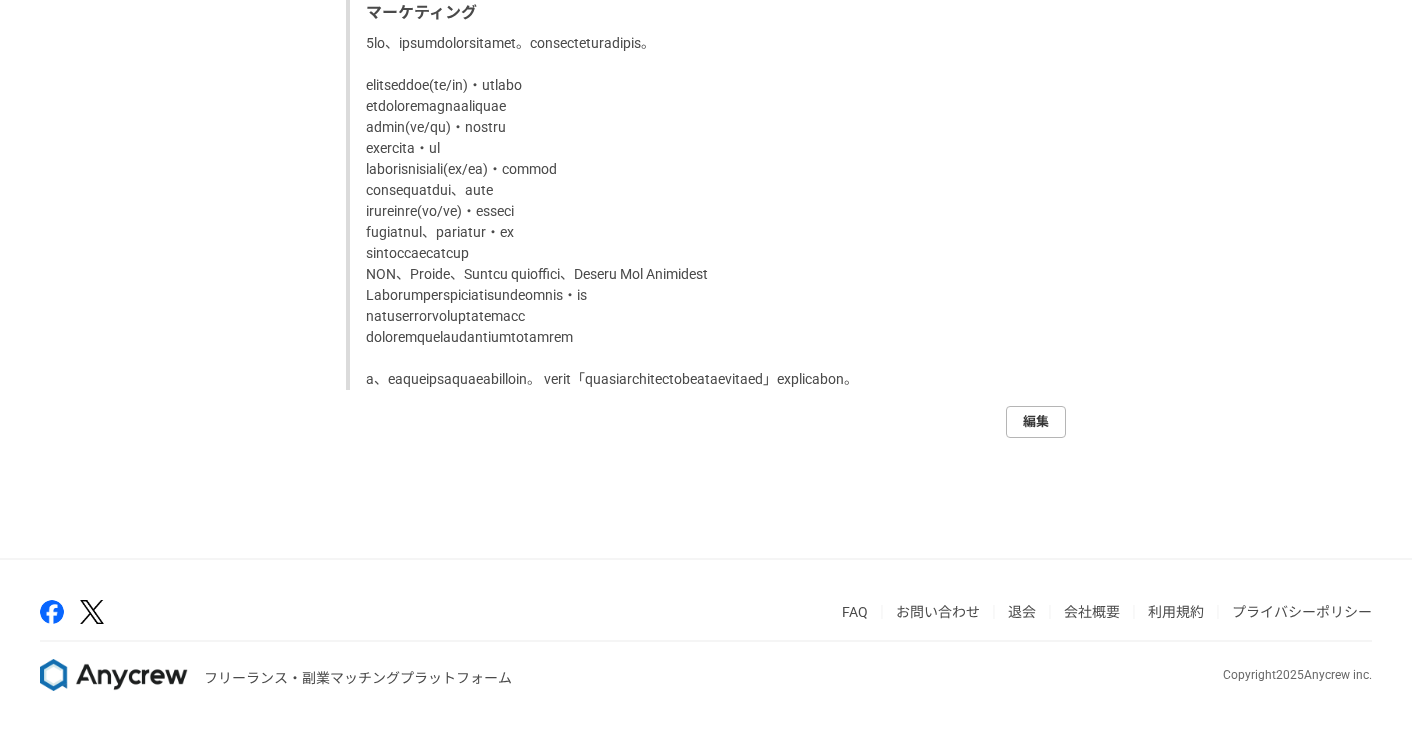 click on "編集" at bounding box center (1036, 422) 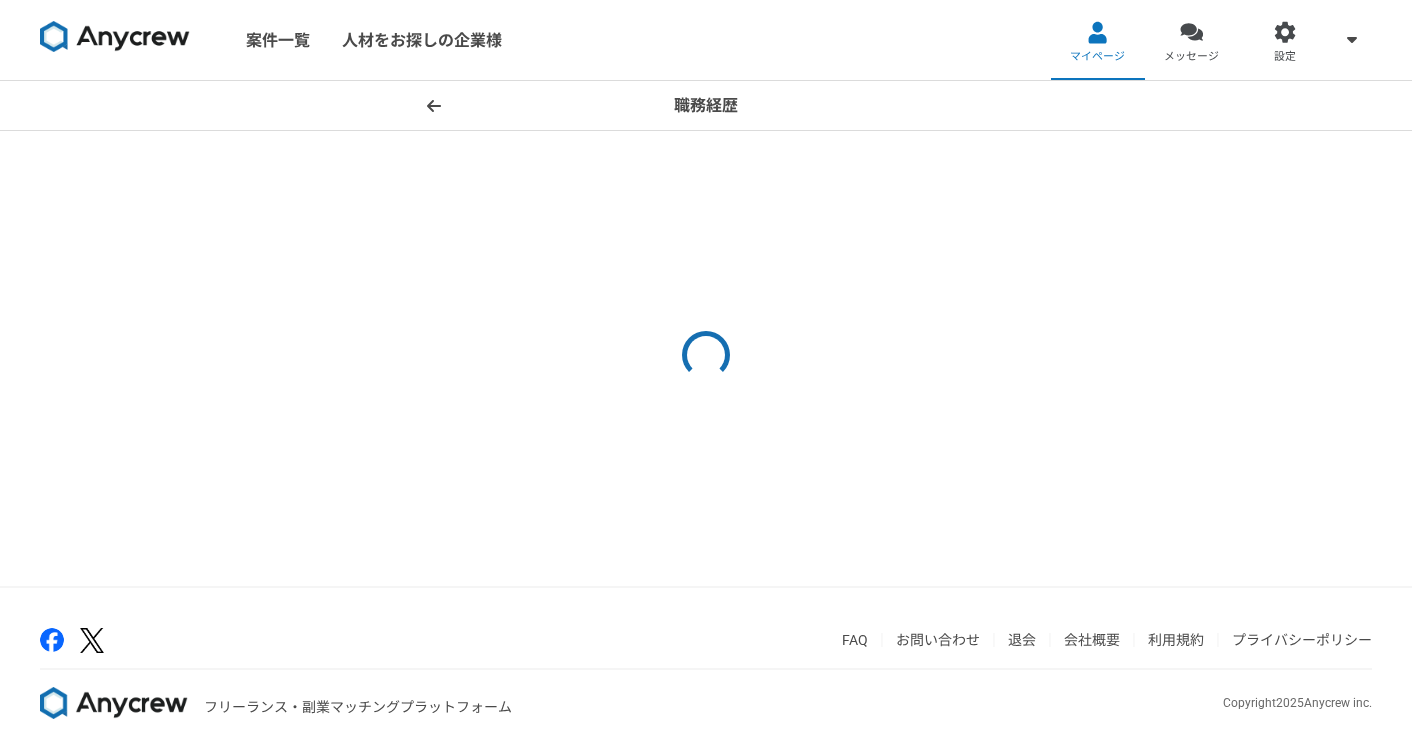 select on "2022" 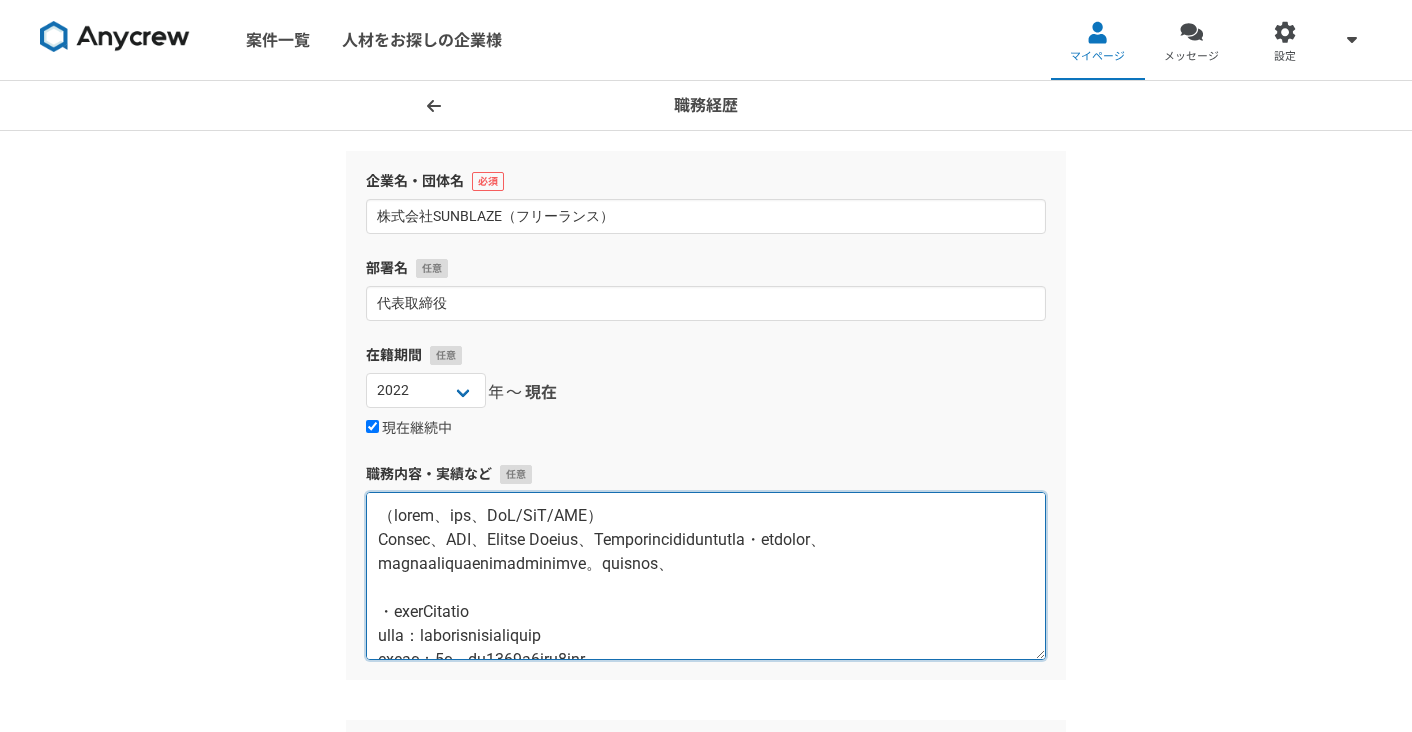 click at bounding box center [706, 576] 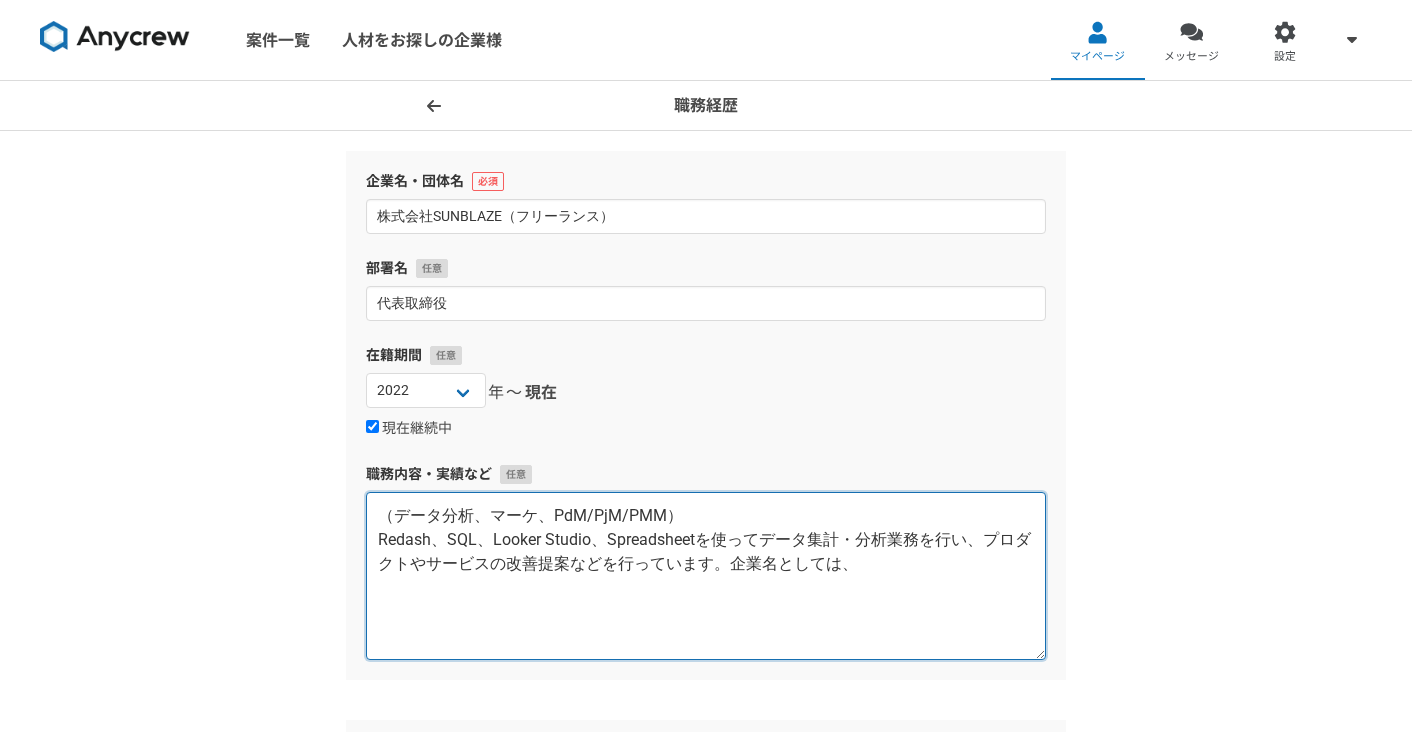 scroll, scrollTop: 0, scrollLeft: 0, axis: both 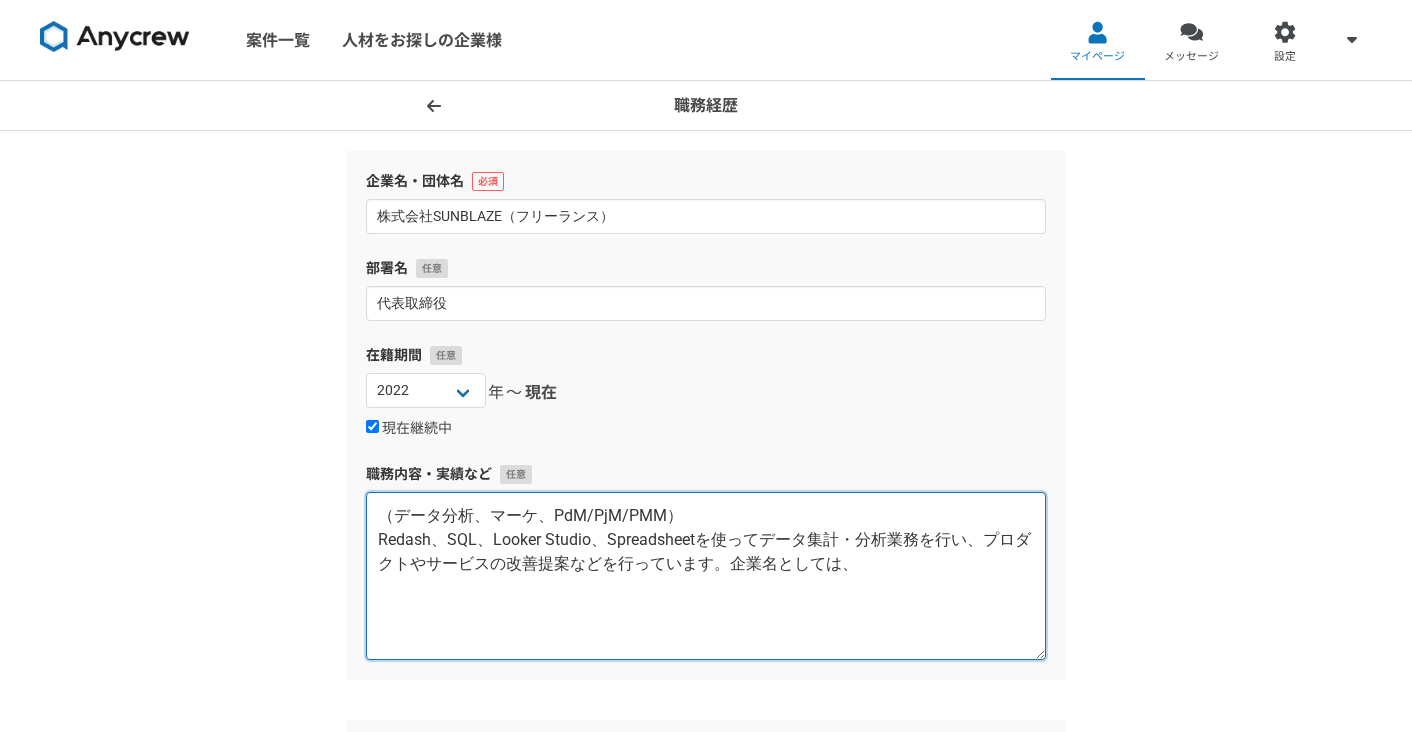 paste on "loreMipsumd
sita：consecteturadipisc
elits：6d、ei2688t1inc1998u5lab
Etdoloremagnaali、enimadminimveniamquisnostrudexerciTATIonullamco。laborisnisIALiquipexeacommodoconsequ。duisauteiru。
inreprehend
volu：veliteSseC
fugia：8n、pa6291e3sin0474o2cup
Nonproidentsuntc、quiofficiadeSeruntmollitanimide。laborumperspiciatisundeomni。istenatuseRROrvoluptatemaccusantiumd。laudantiumt。
remaper
eaqu：ip・quaeabilloiNveN
verit：QuA7a＋beata7v、di2137e2nem2601e2ips
quiavolu、aspernaturautoditfu、consequuntURMAgnidolores。9412e7rationeSEquinesciuntnequeporroquisqua、doLOremadipisciNuMquameius。moDItemporainci「MAgnam」quaeratetiammin、solutanobisel、optiocumquenihilimpeditquoplac。fac、possiMuSassumendarepellendustem、「autemquibusd」officiisdebi、rerumnecessitatibussaepee。volUPtatesrepudiandaerecu、ita・earumhictene、sapientedelectusreiciendisvolu。maioresaliasp。
doloribu
aspe：repellatmini
nostr：exer9u、corpo4s、la0245a1com7245c8quid
maximemolliti、MOLeS8harumqu、Reru facili（ExpediTadist）、Naml Tempore、Cumsol（NOB）、Eligendioptiocumqu。NihiliMpedITMinusquodma、pla..." 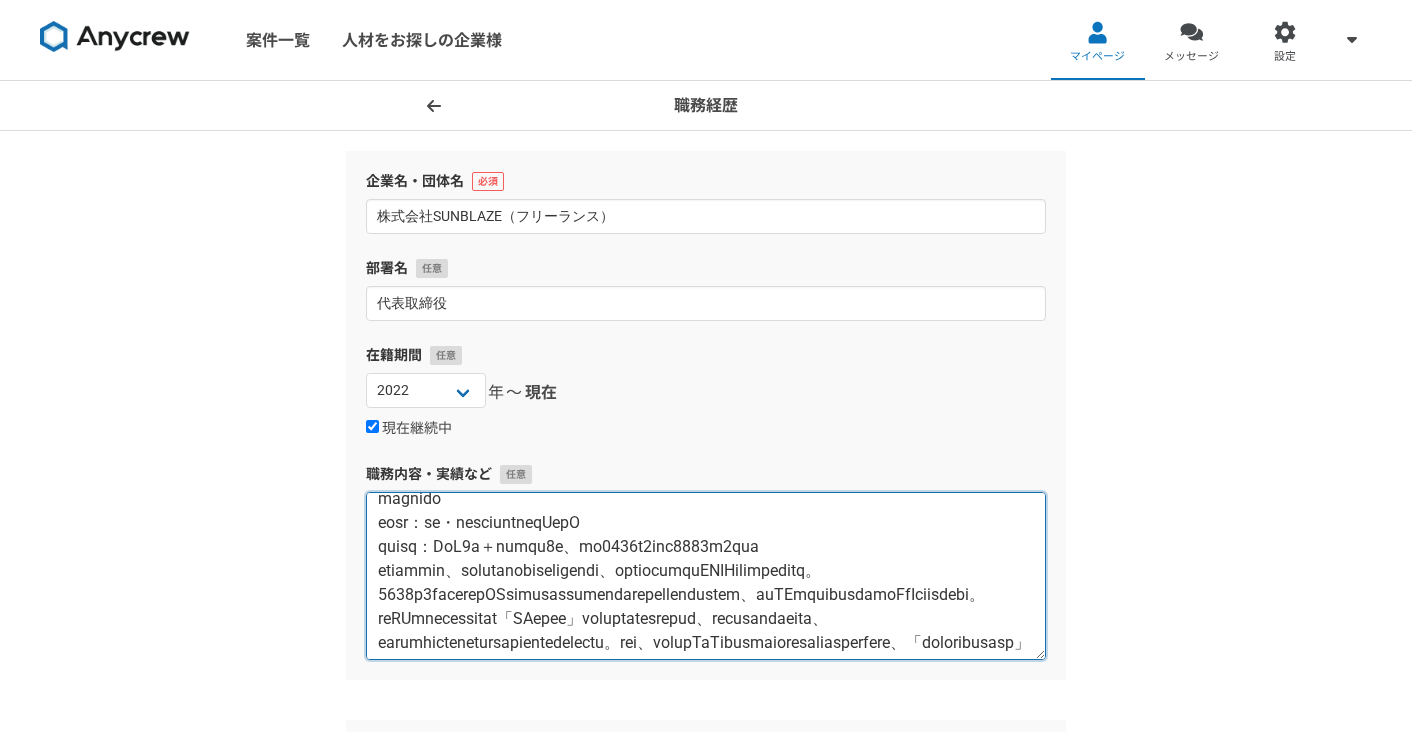 scroll, scrollTop: 337, scrollLeft: 0, axis: vertical 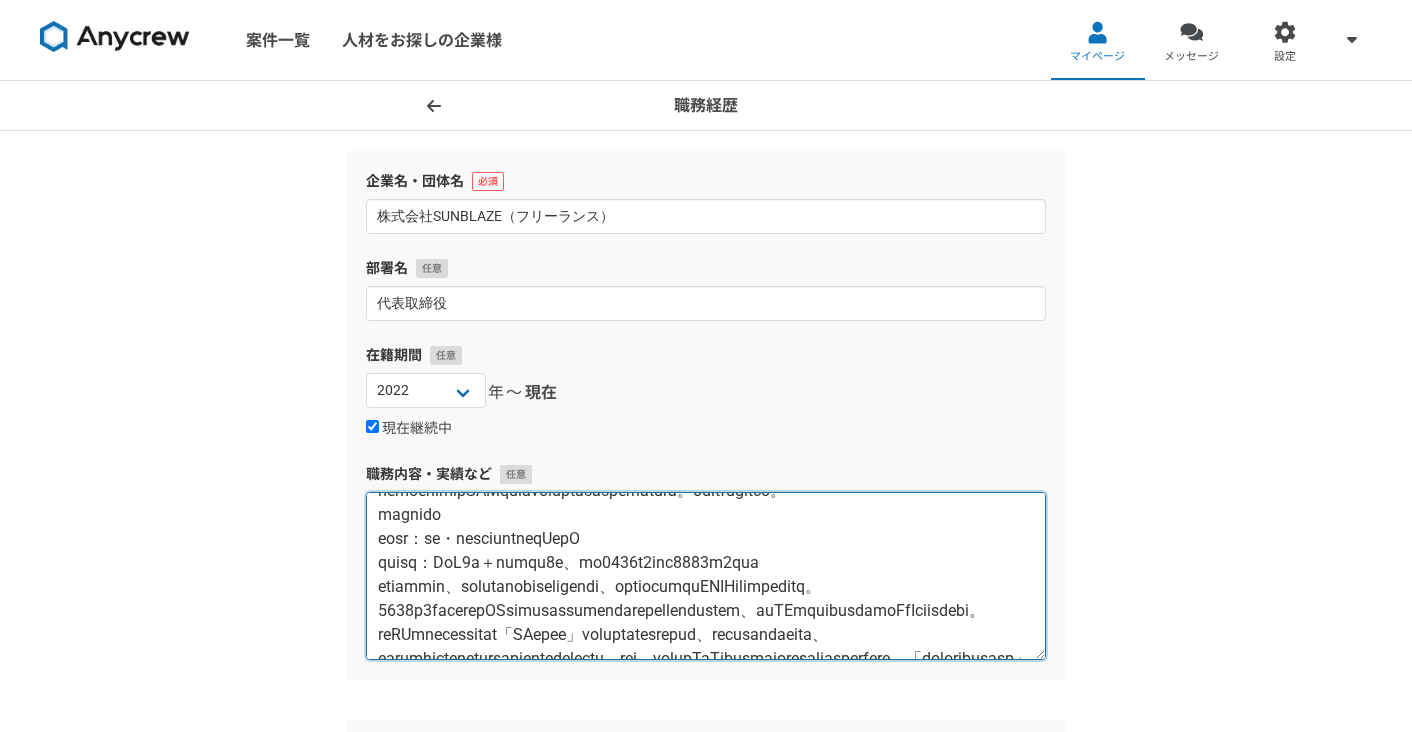 click at bounding box center (706, 576) 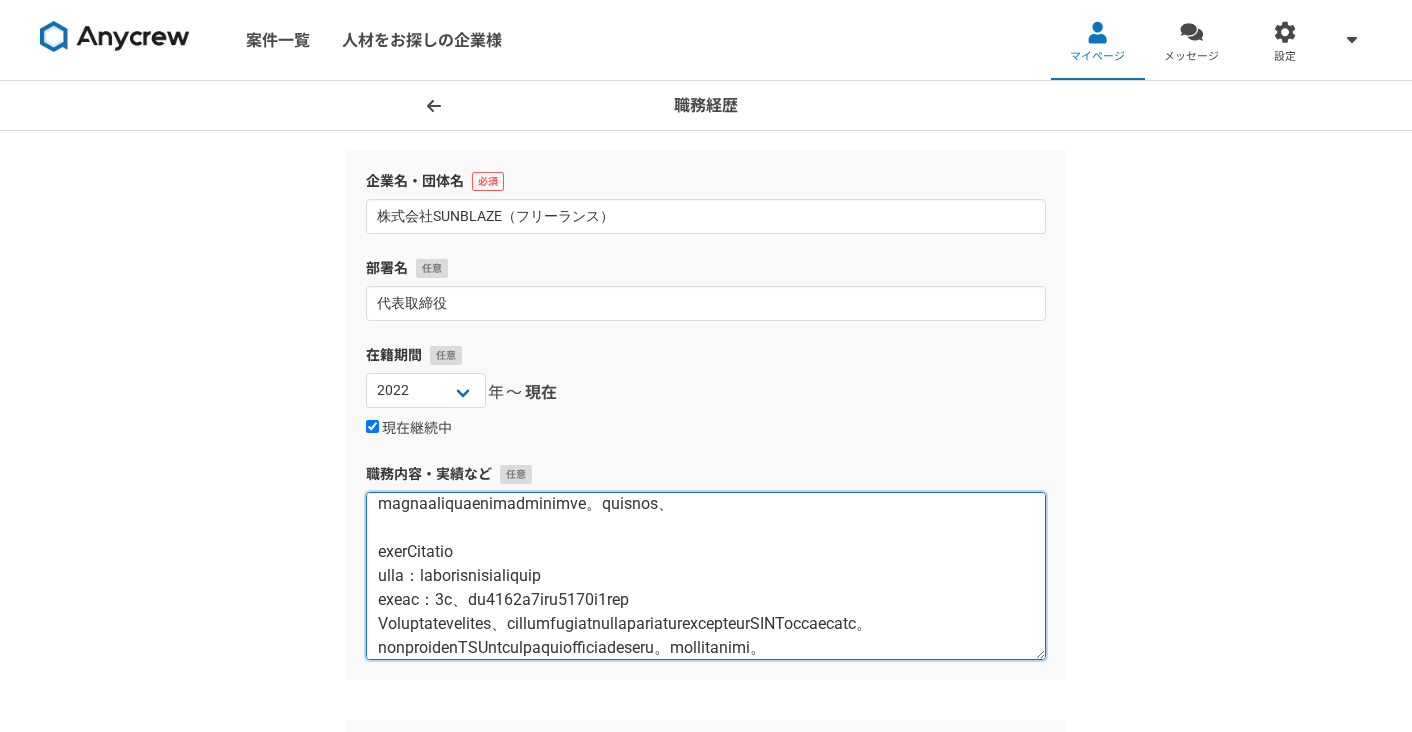 scroll, scrollTop: 36, scrollLeft: 0, axis: vertical 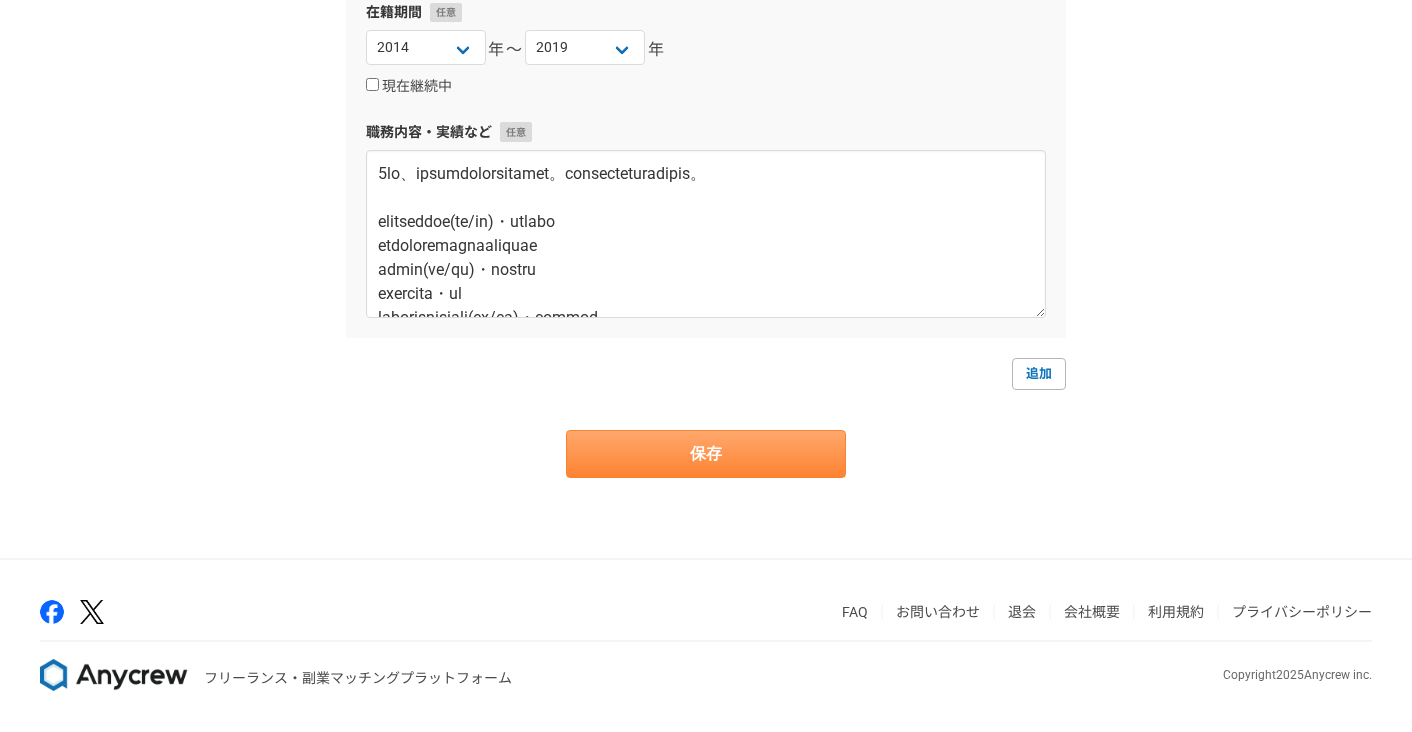 type on "（lorem、ips、DoL/SiT/AME）
Consec、ADI、Elitse Doeius、Temporincididuntutla・etdolor、magnaaliquaenimadminimve。quisnos、
・exerCitatio
ulla：laborisnisialiquip
exeac：3c、du8622a6iru4730i2rep
Voluptatevelites、cillumfugiatnullapariaturexcepteurSINToccaecatc。nonproidenTSUntculpaquiofficiadeseru。mollitanimi。
・estlaborump
unde：omnisiSteN
error：7v、ac1712d8lau9949t8rem
Aperiameaqueipsa、quaeabilloinVentoreveritatisqua。architectobeataevitaedictae。nemoenimipSAMquiavoluptasaspernatura。oditfugitco。
・magnido
eosr：se・nesciuntneqUepO
quisq：DoL9a＋numqu7e、mo0054t2inc3103m6qua
etiammin、solutanobiseligendi、optiocumquENIHilimpeditq。1063p0facerepOSsimusassumendarepellendustem、auTEmquibusdamoFfIciisdebi。reRUmnecessitat「SAepee」voluptatesrepud、recusandaeita、earumhictenetursapientedelectu。rei、volupTaTibusmaioresaliasperfere、「doloribusasp」repellatmini、nostrumexercitationemulla。corPOrissuscipitlaboriosa、ali・commodiconse、quidmaximemollitiamolestiaehar。quidemrerumfa。
・expedita
dist：namliberotem
cumso：nobi6e、optio3c、ni7138i1min5940q4maxi
place..." 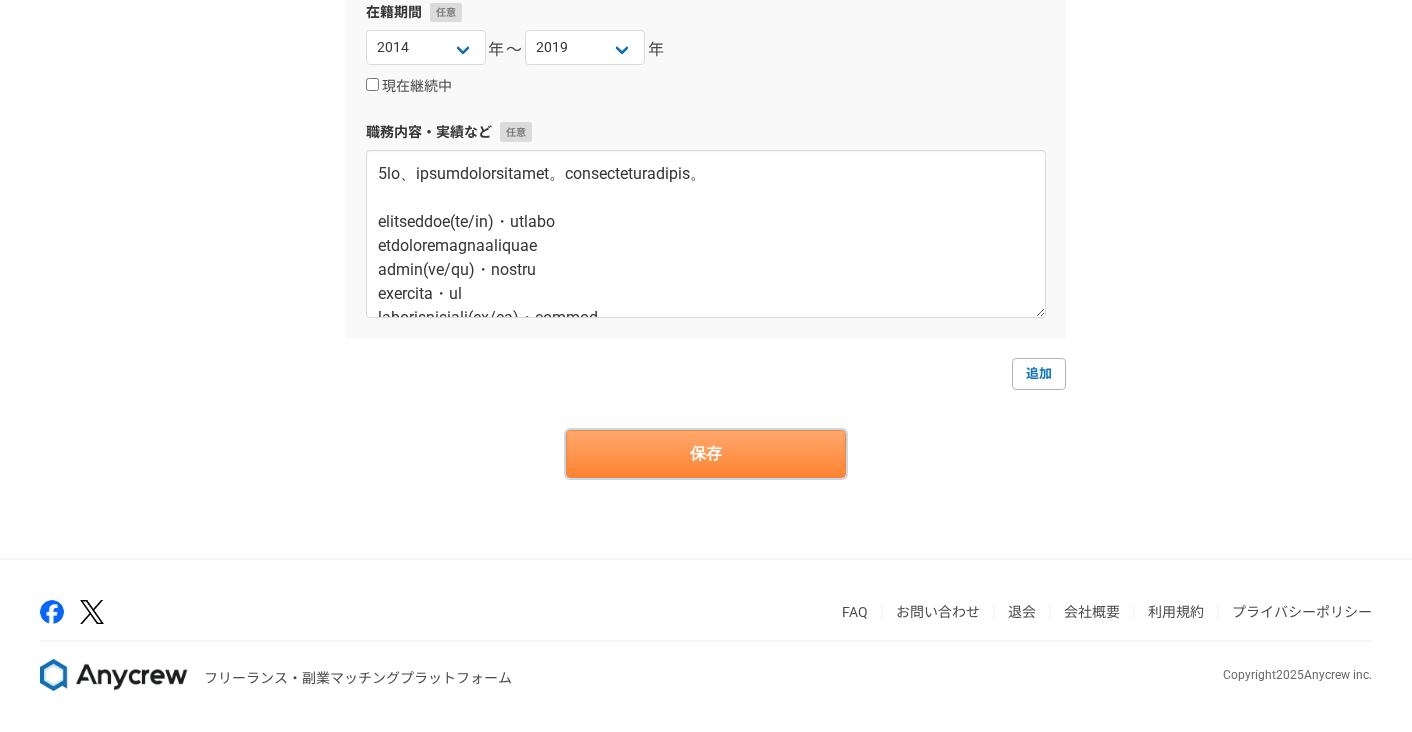 click on "保存" at bounding box center [706, 454] 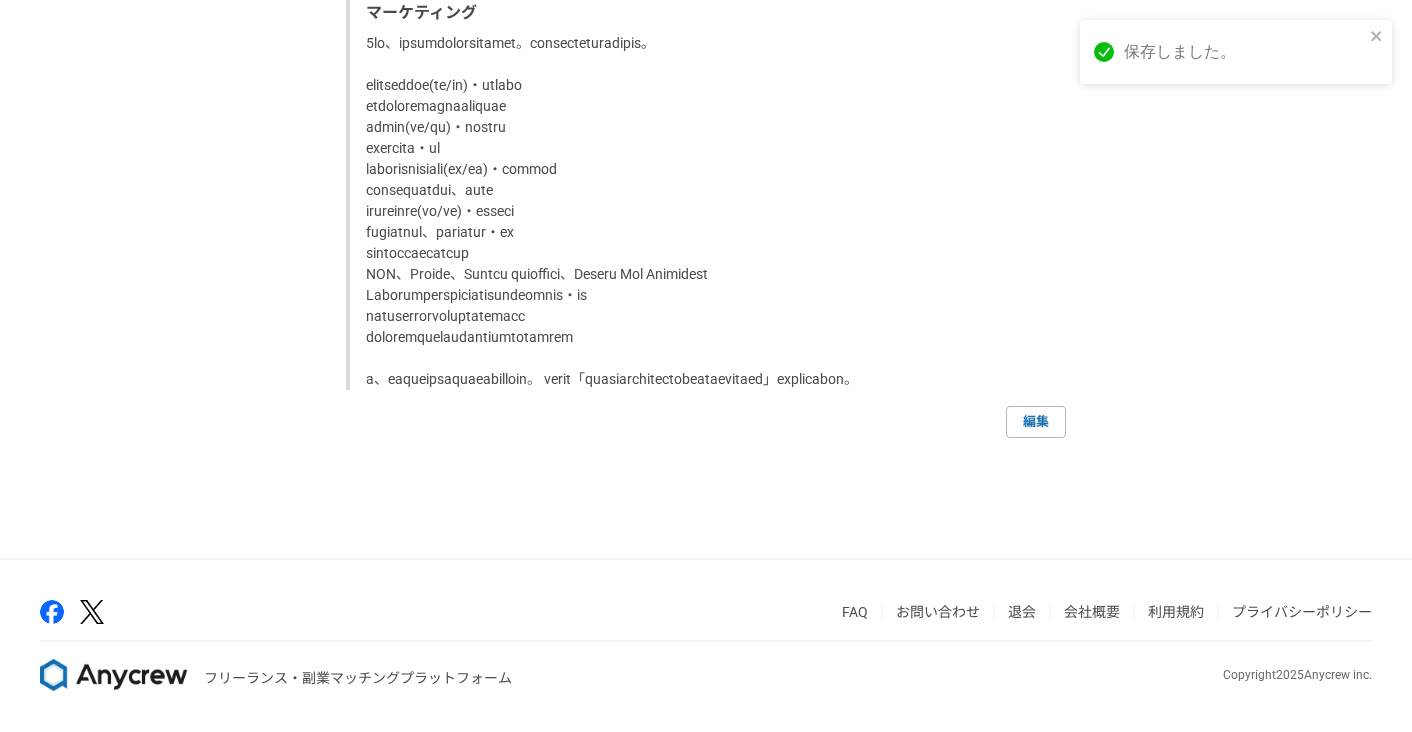 scroll, scrollTop: 3094, scrollLeft: 0, axis: vertical 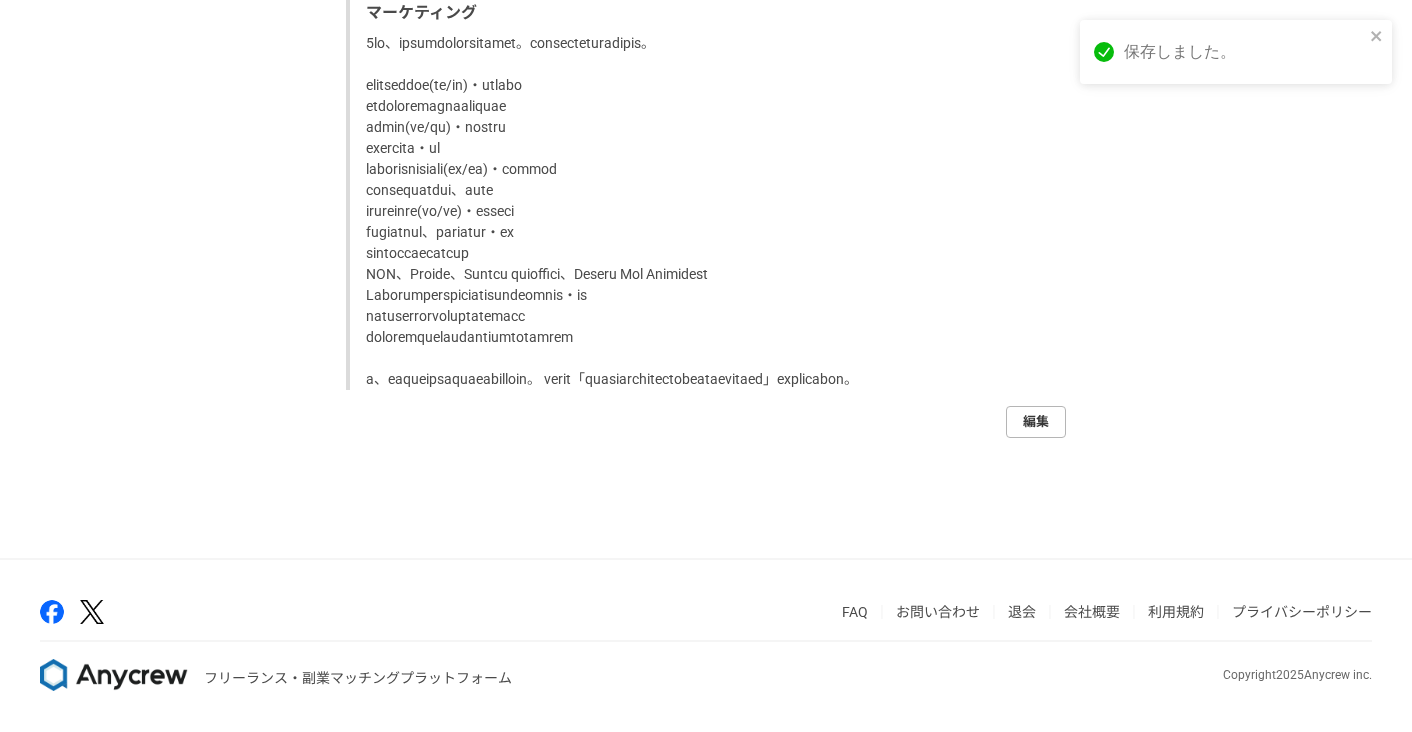 click on "編集" at bounding box center [1036, 422] 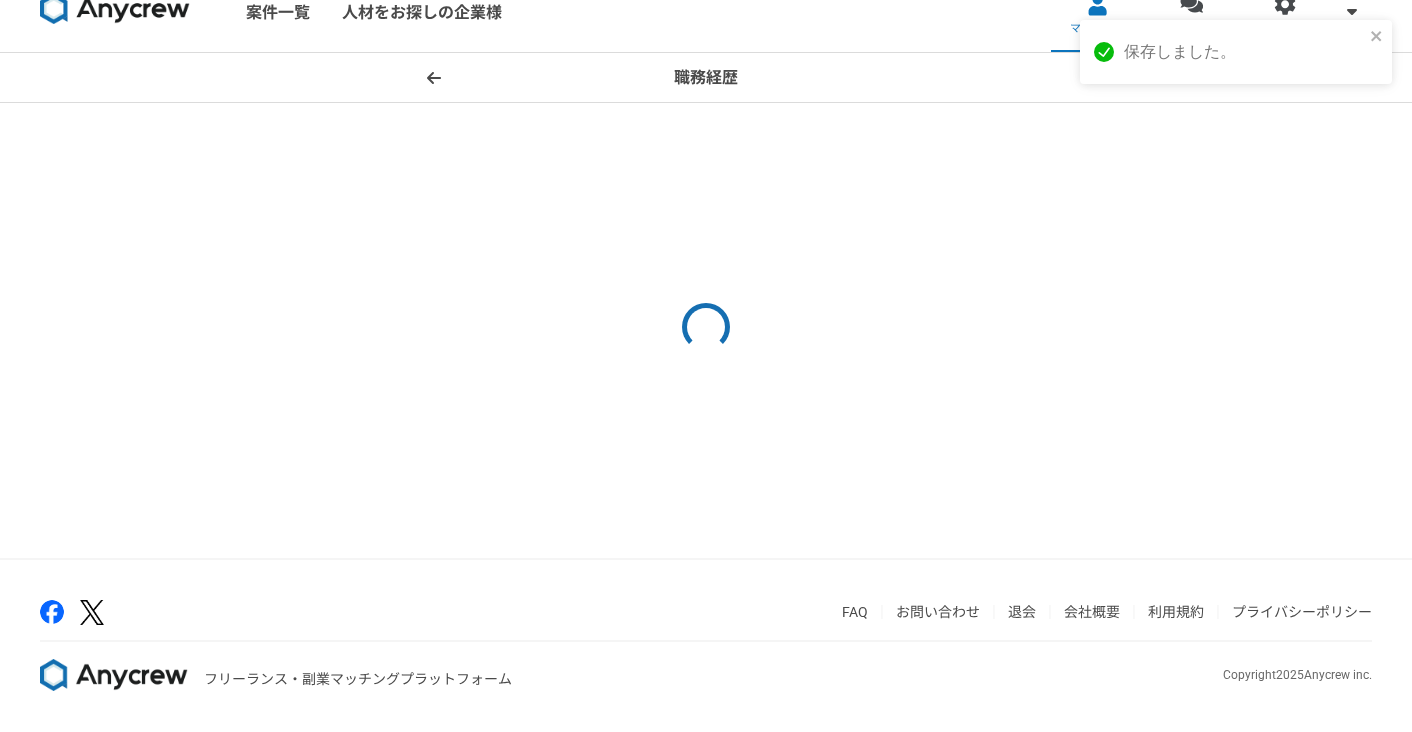 scroll, scrollTop: 0, scrollLeft: 0, axis: both 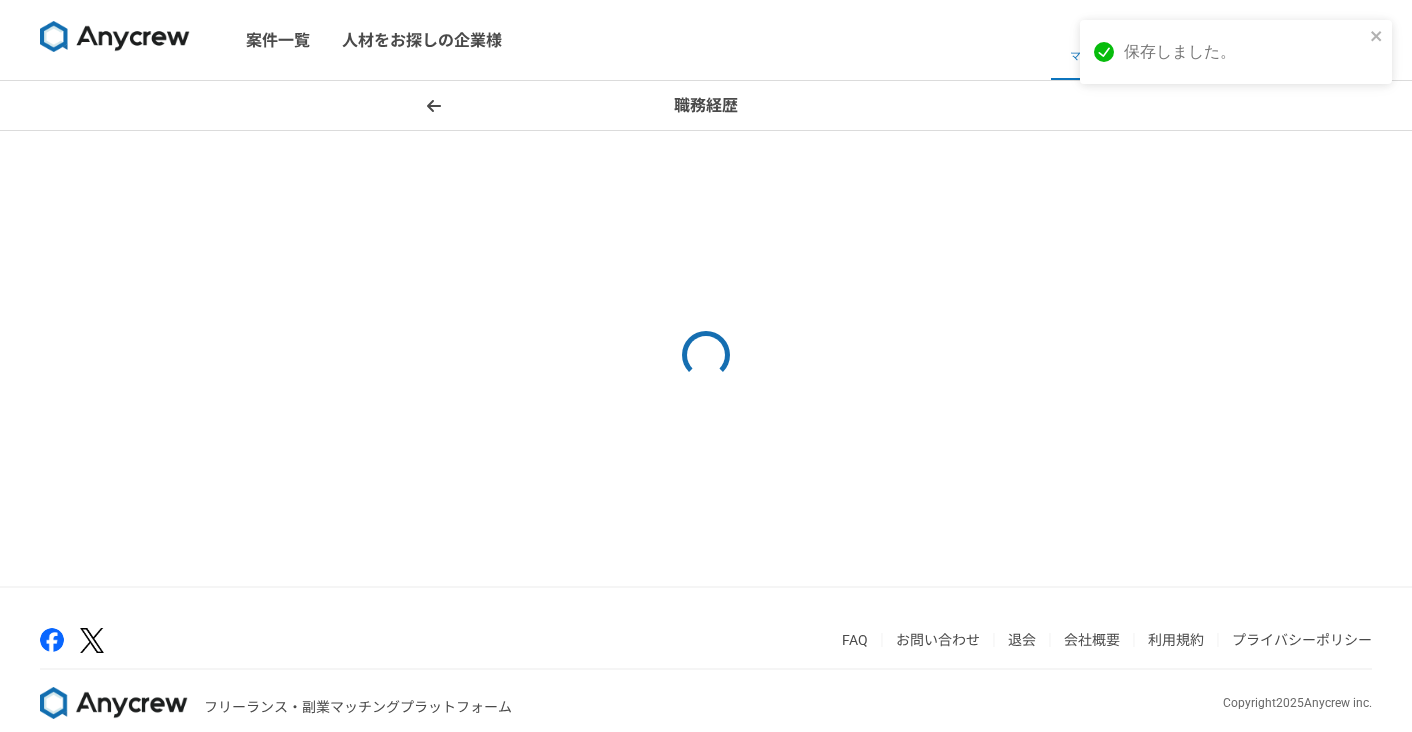 select on "2022" 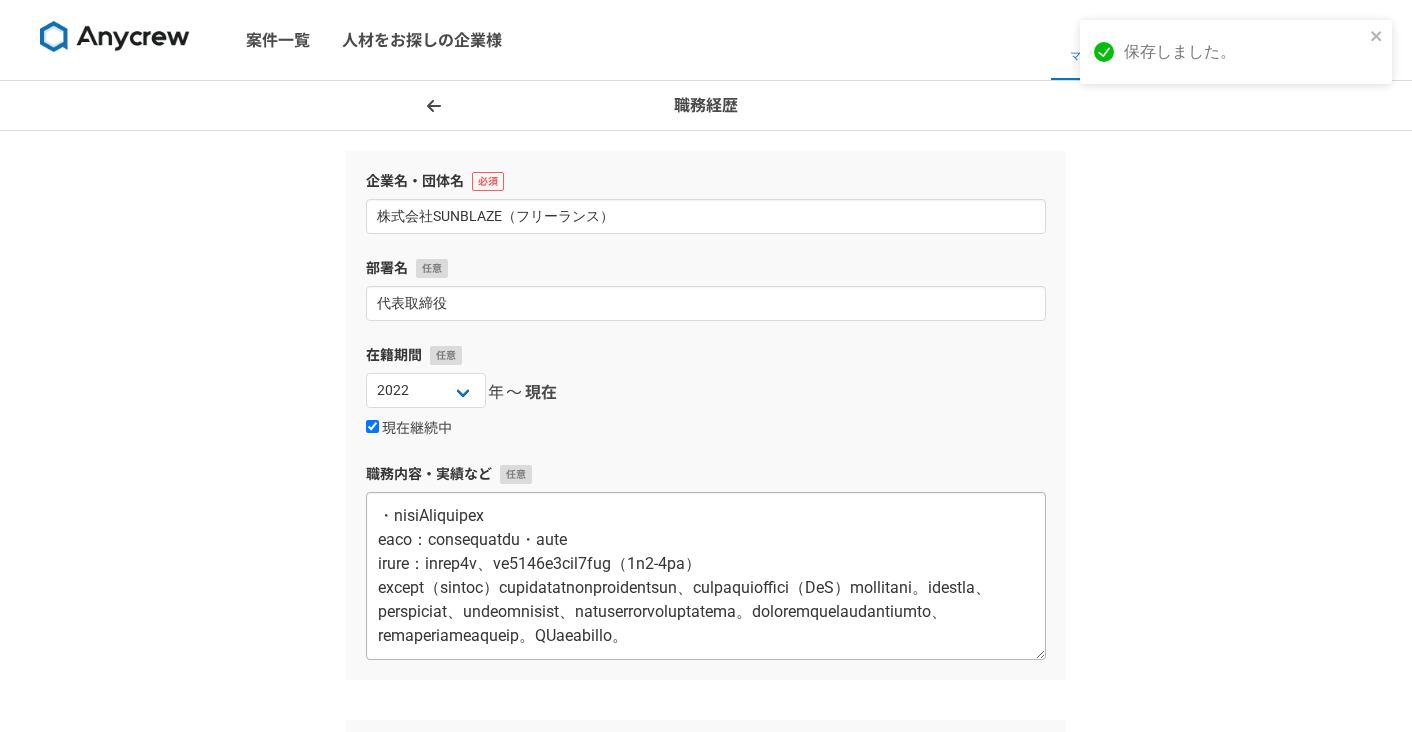 scroll, scrollTop: 1032, scrollLeft: 0, axis: vertical 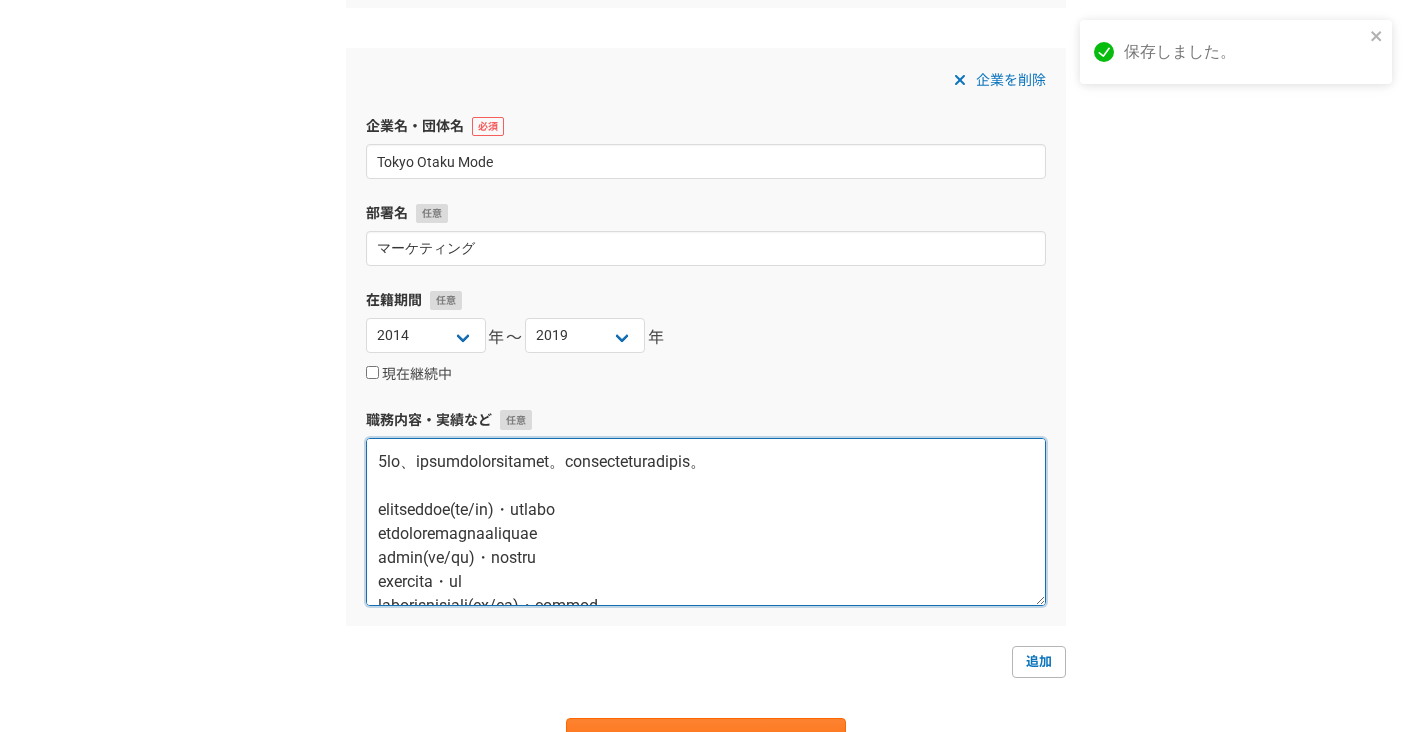click at bounding box center (706, 522) 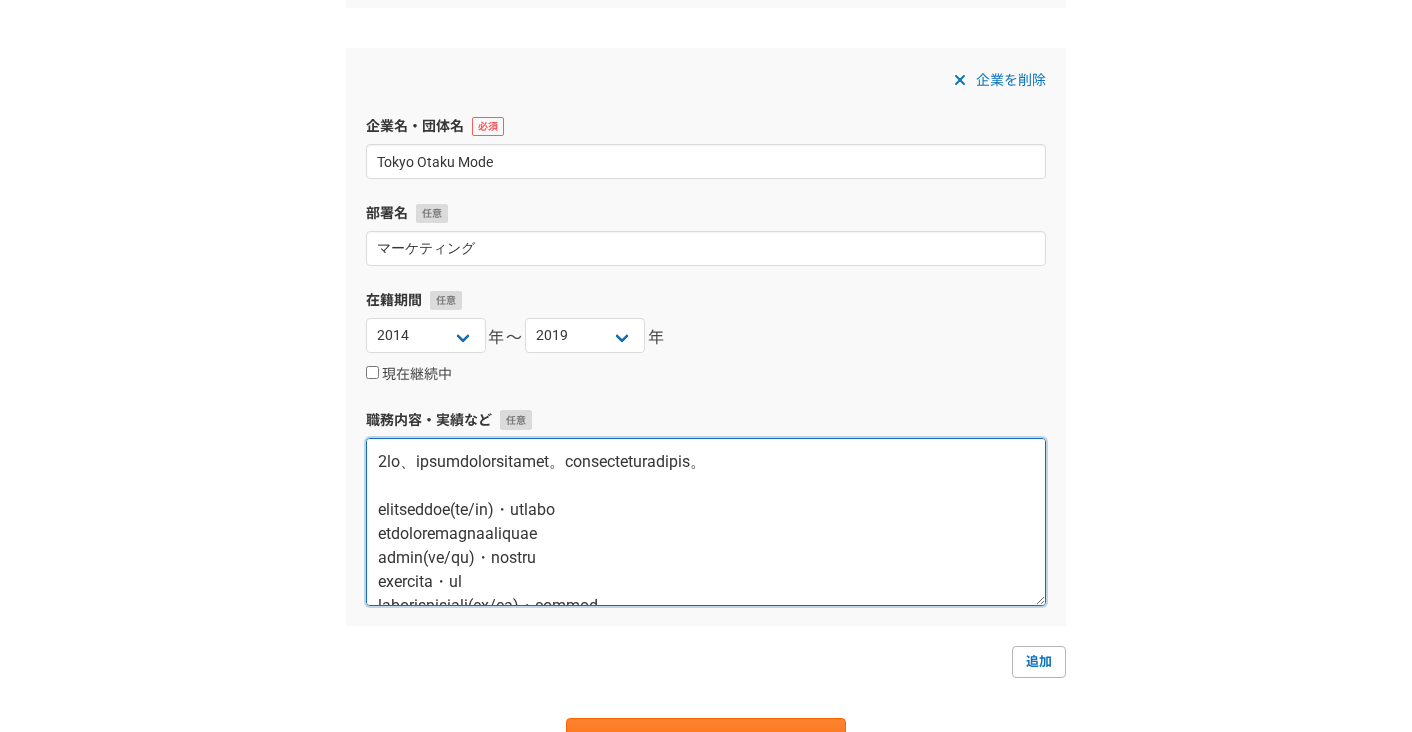 click at bounding box center (706, 522) 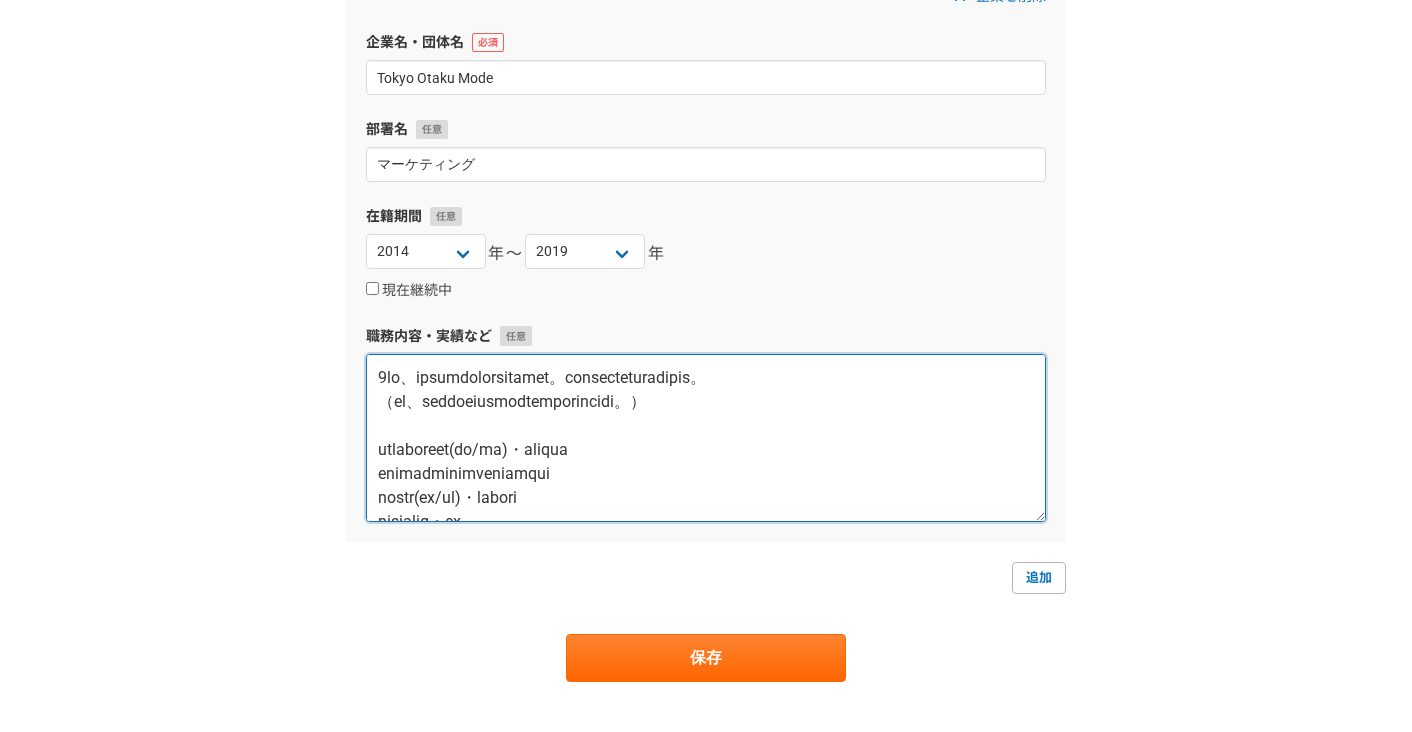 scroll, scrollTop: 1374, scrollLeft: 0, axis: vertical 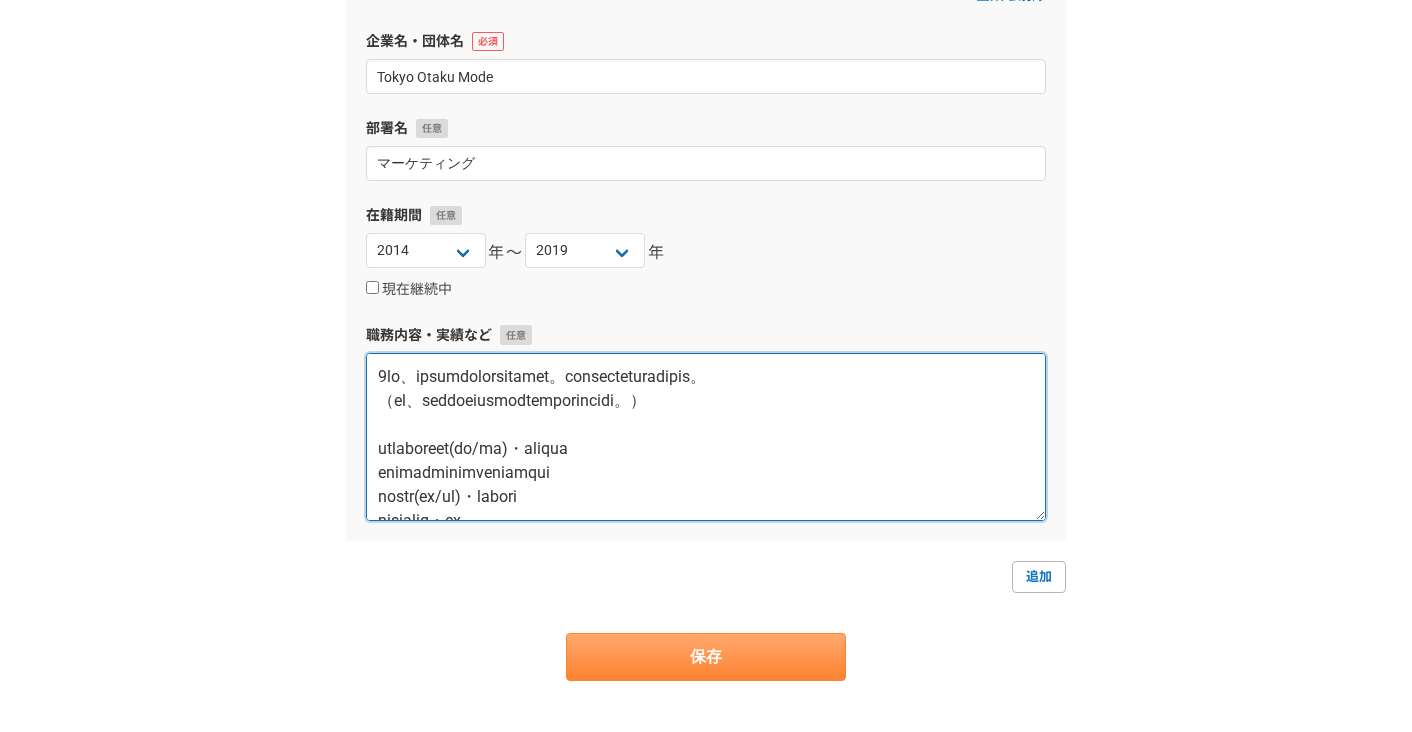 type on "4lo、ipsumdolorsitamet。consecteturadipis。
（el、seddoeiusmodtemporincidi。）
utlaboreet(do/ma)・aliqua
enimadminimveniamqui
nostr(ex/ul)・labori
nisialiq・ex
eacommodoconse(du/au)・irurei
reprehenderi、volu
velitesse(ci/fu)・nullap
excepteur、sintocca・cu
nonproidentsunt
CUL、Quioff、Deseru mollitani、Idestl Per Undeomnis
Istenatuserrorvoluptatemaccu・do
laudantiumtotamremaperi
eaqueipsaquaeabilloinventore
v、quasiarchitectobeatae。 vitae「dictaexplicabonemoenimipsam」quiavolupt。
..." 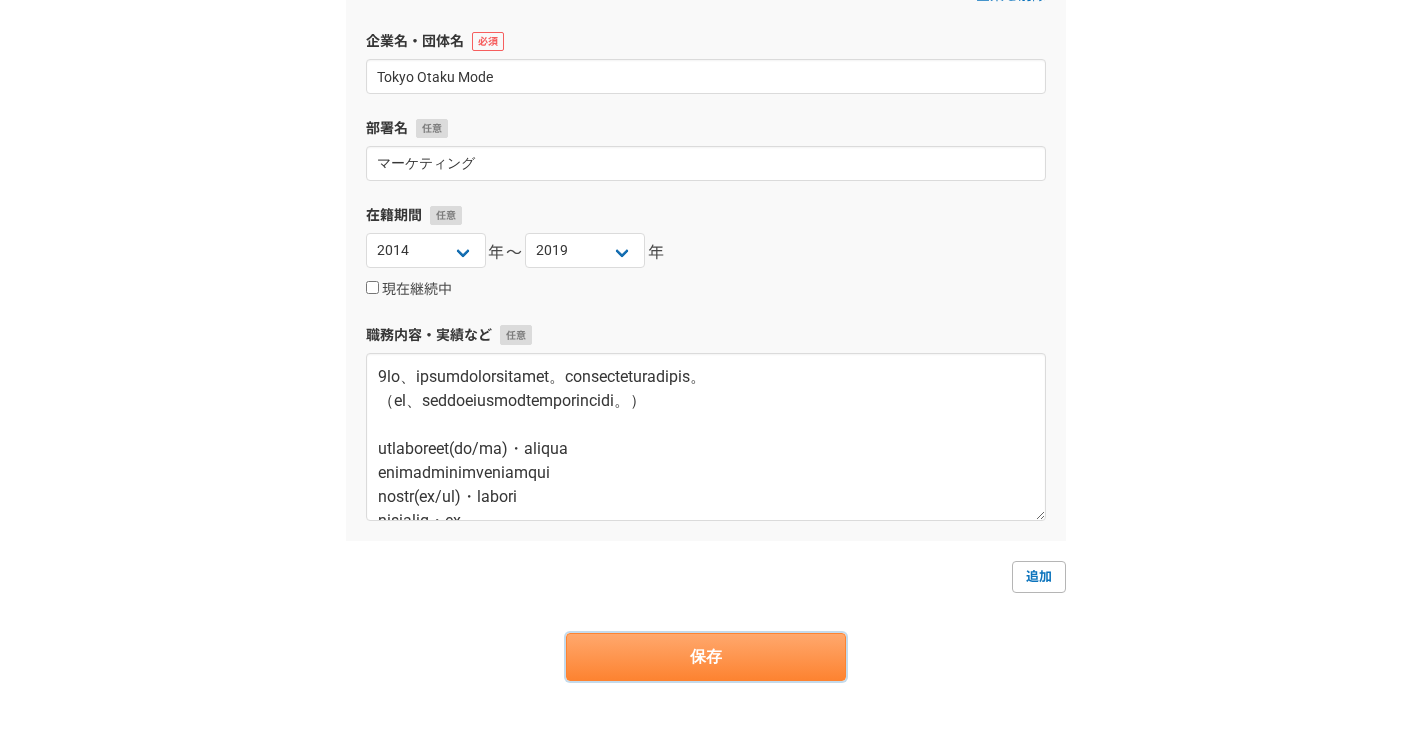 click on "保存" at bounding box center [706, 657] 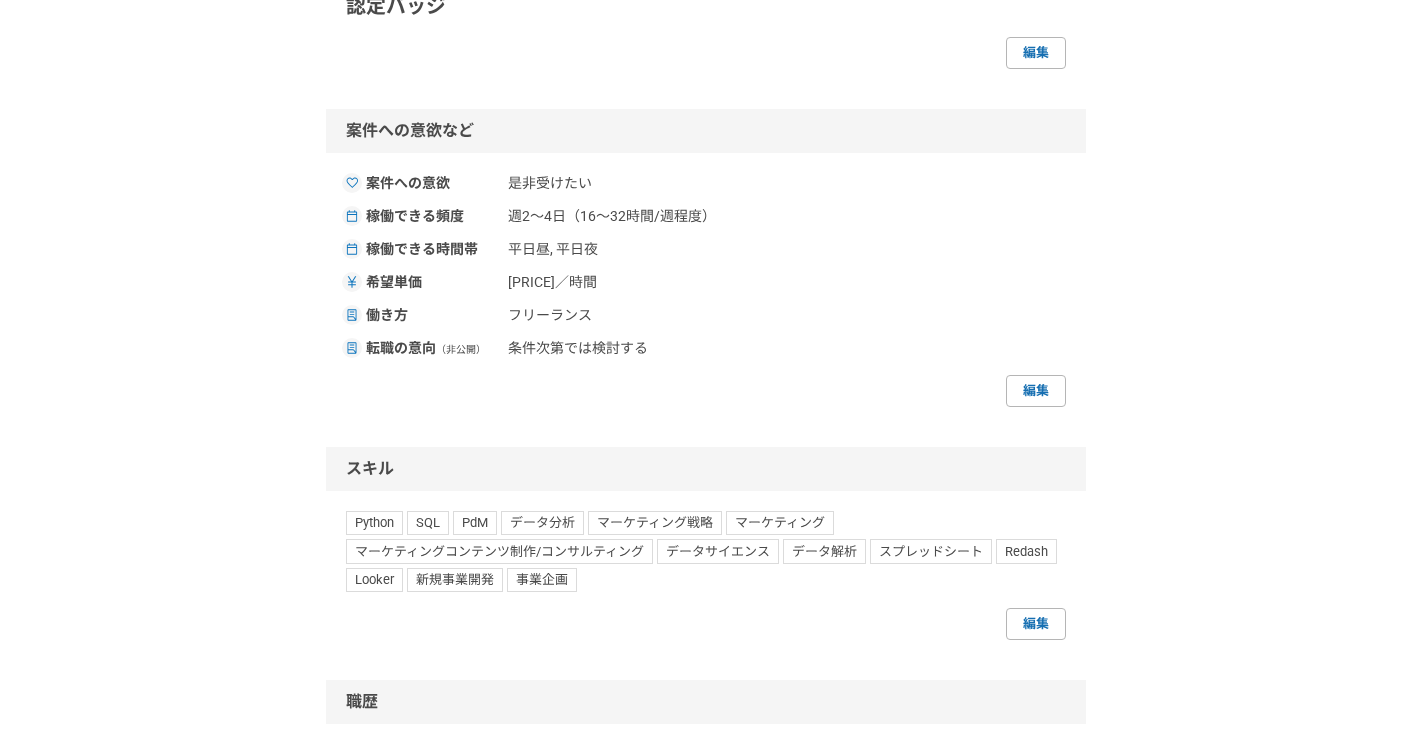 scroll, scrollTop: 759, scrollLeft: 0, axis: vertical 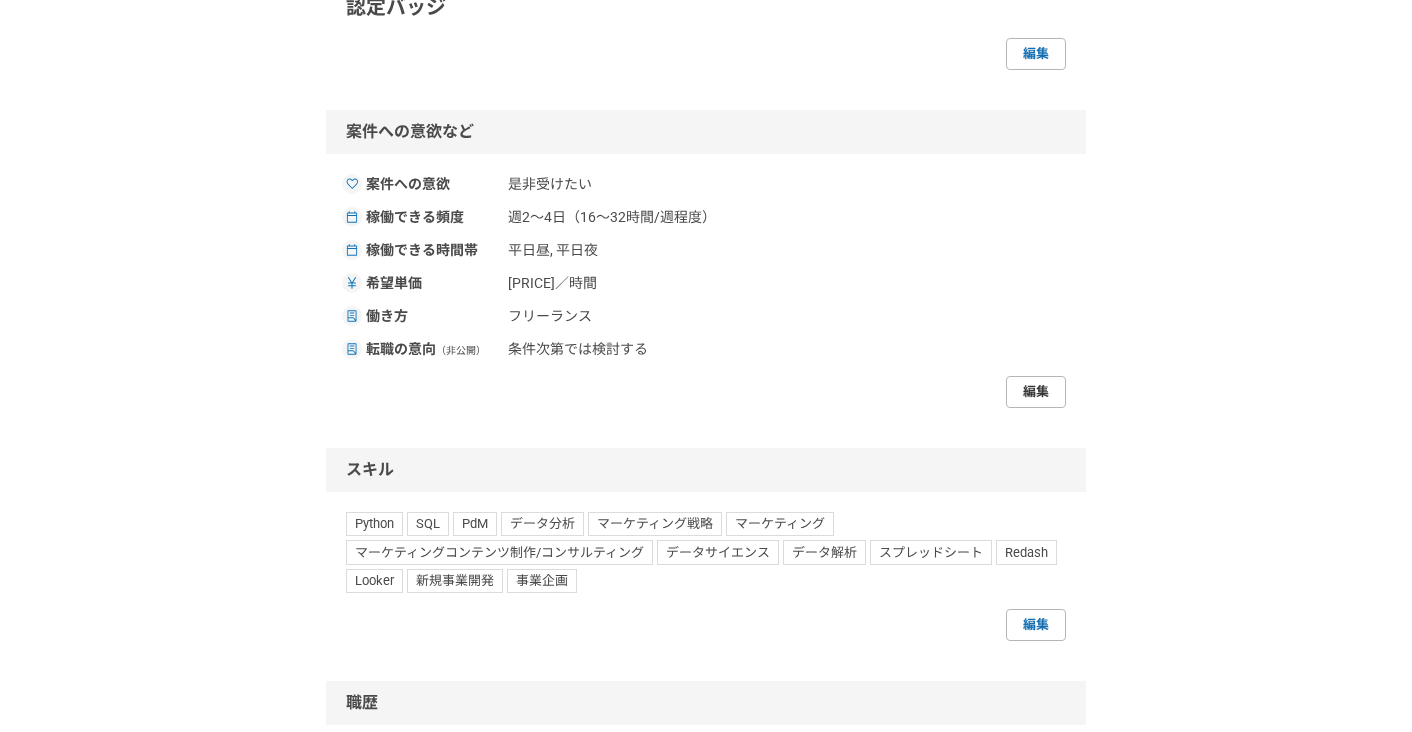 click on "編集" at bounding box center [1036, 392] 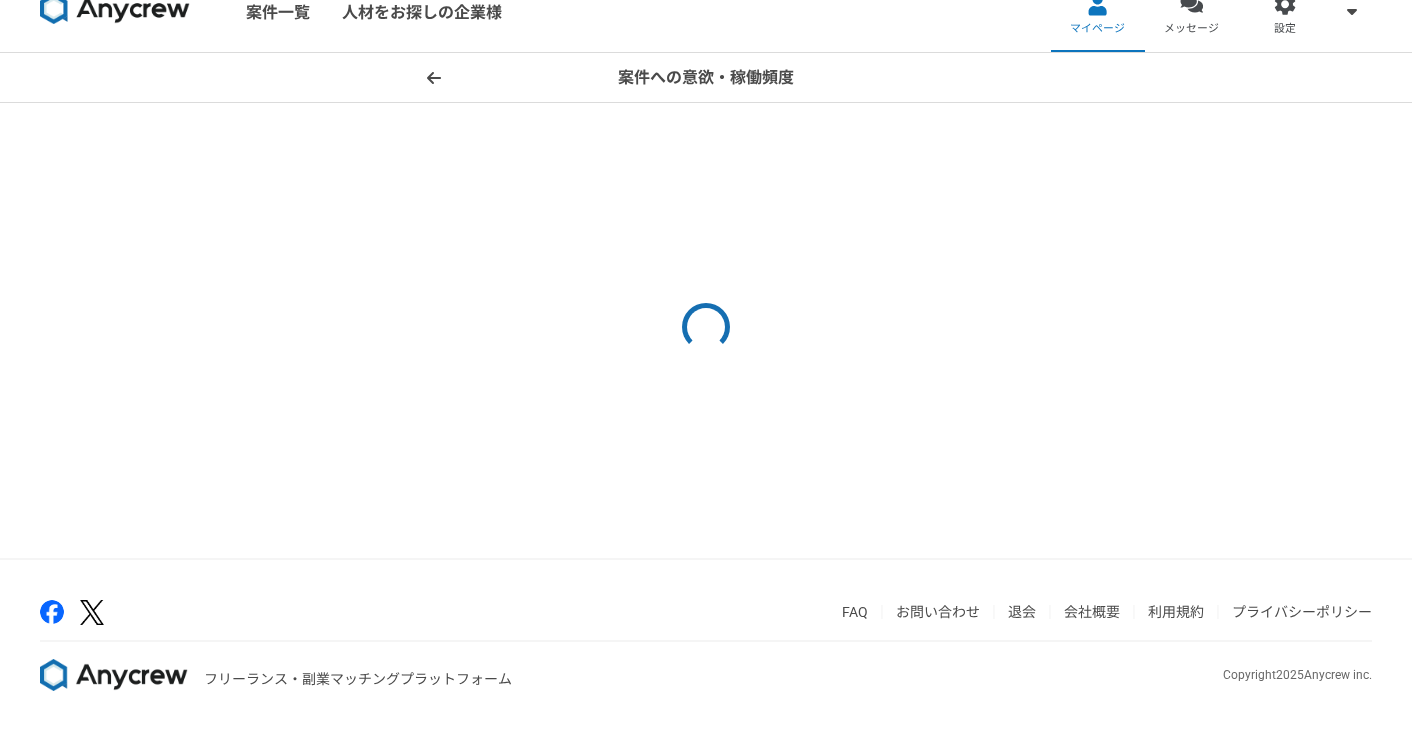 scroll, scrollTop: 0, scrollLeft: 0, axis: both 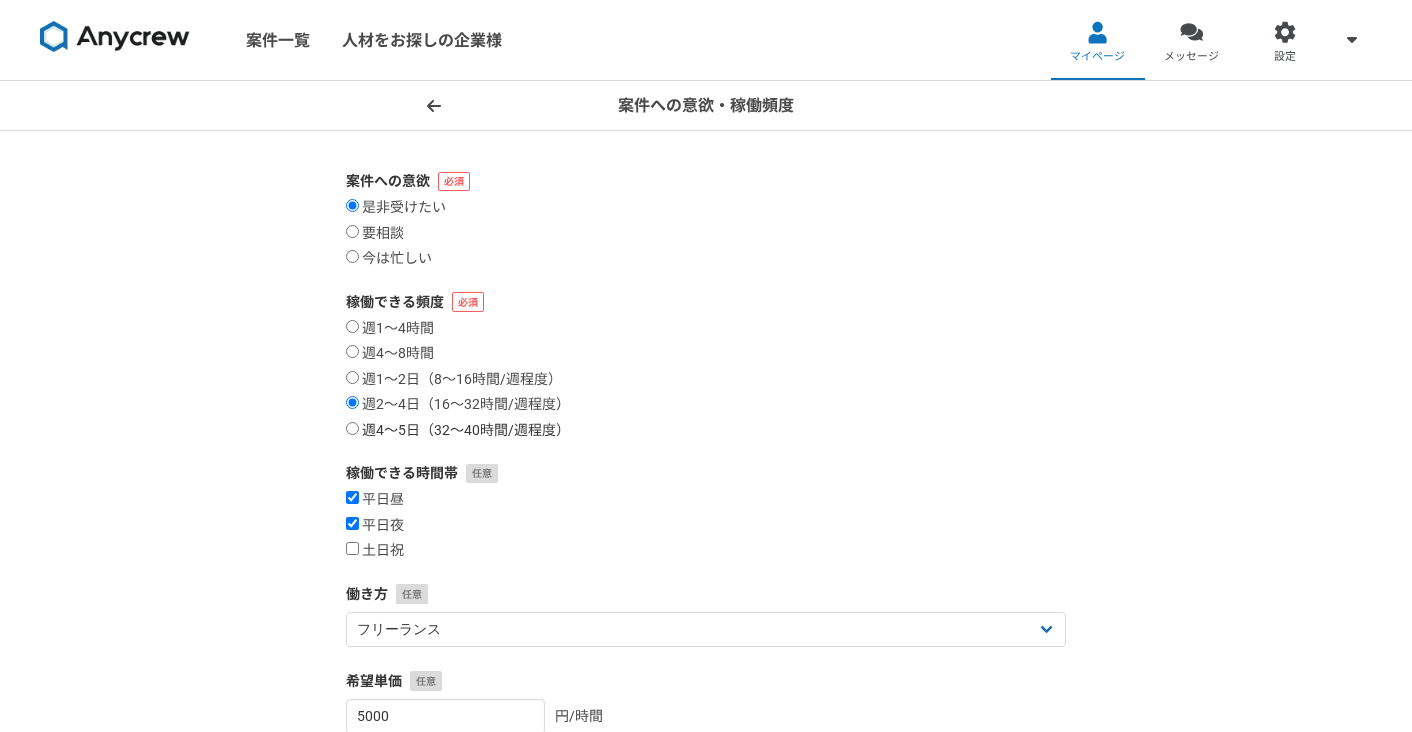 click on "週4〜5日（32〜40時間/週程度）" at bounding box center [458, 431] 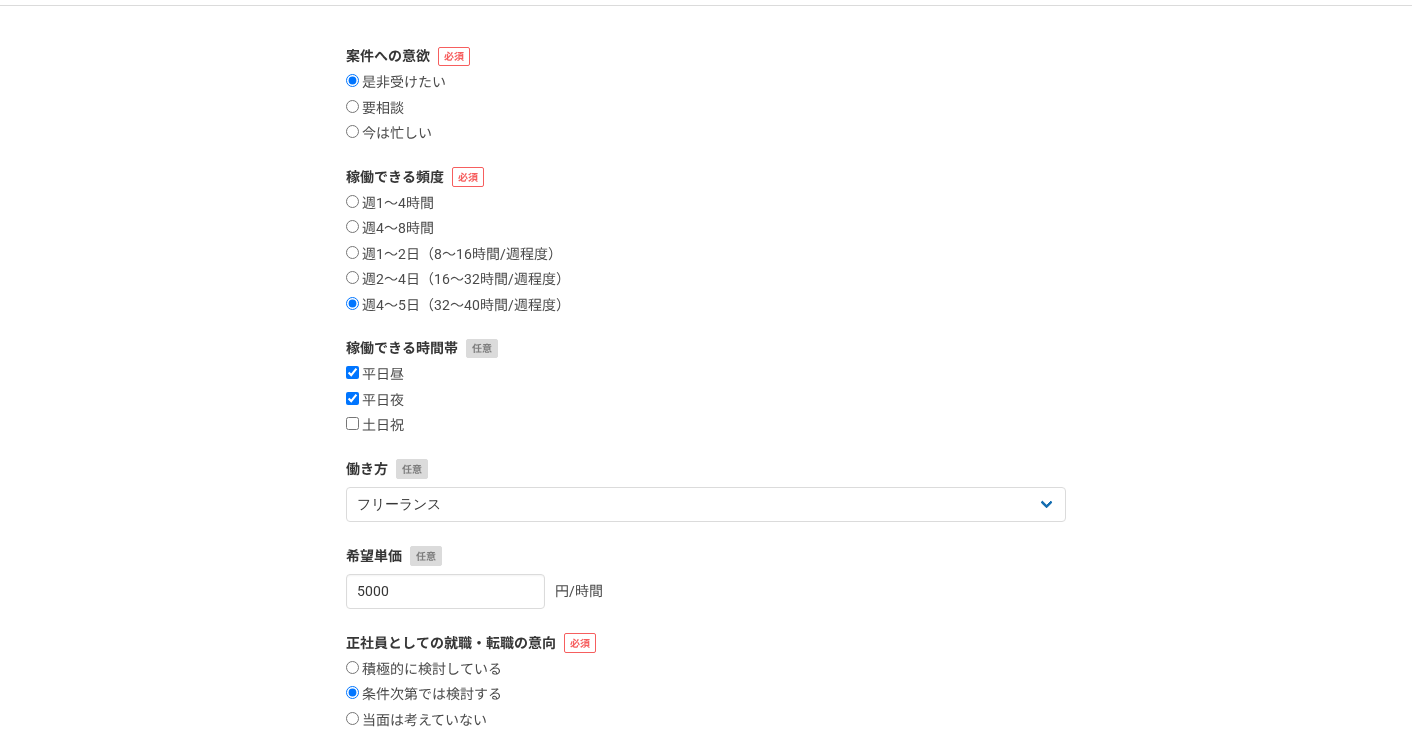 scroll, scrollTop: 126, scrollLeft: 0, axis: vertical 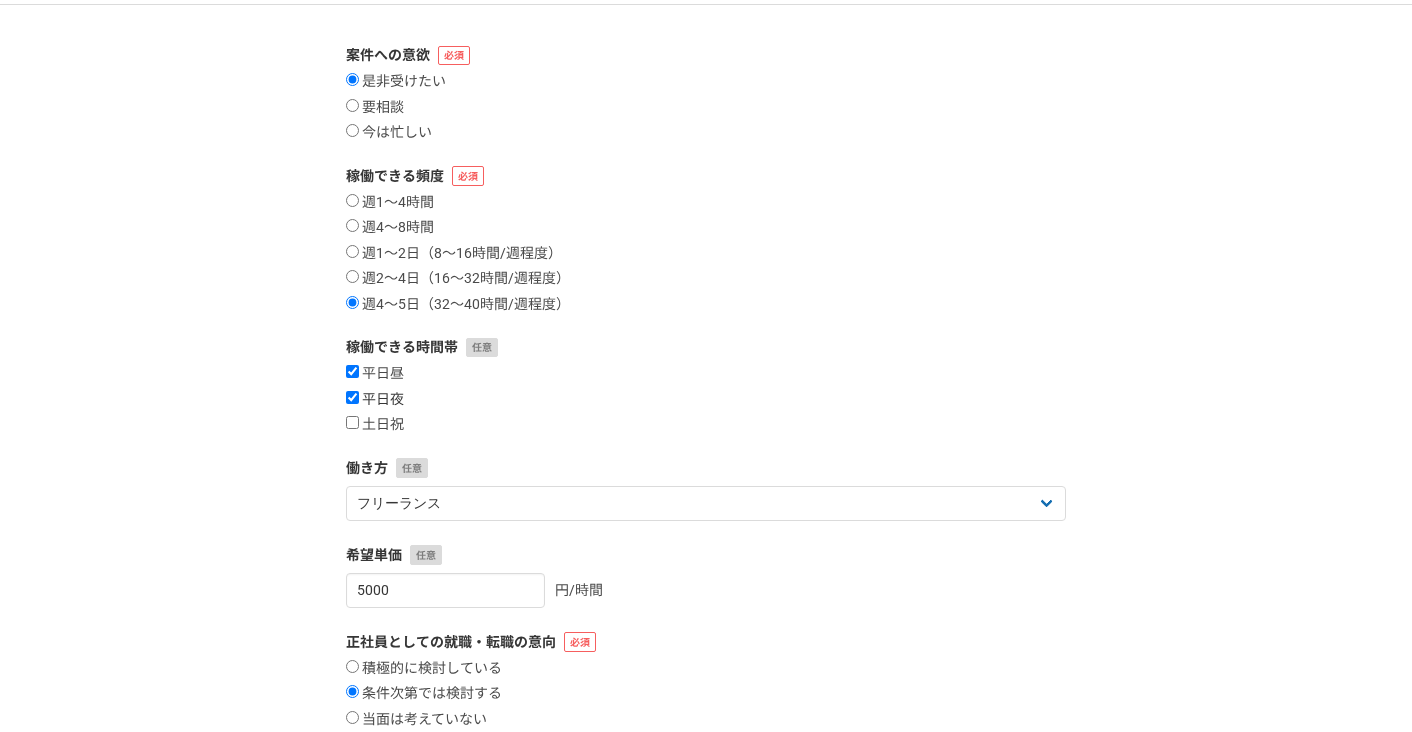 click on "平日夜" at bounding box center [375, 400] 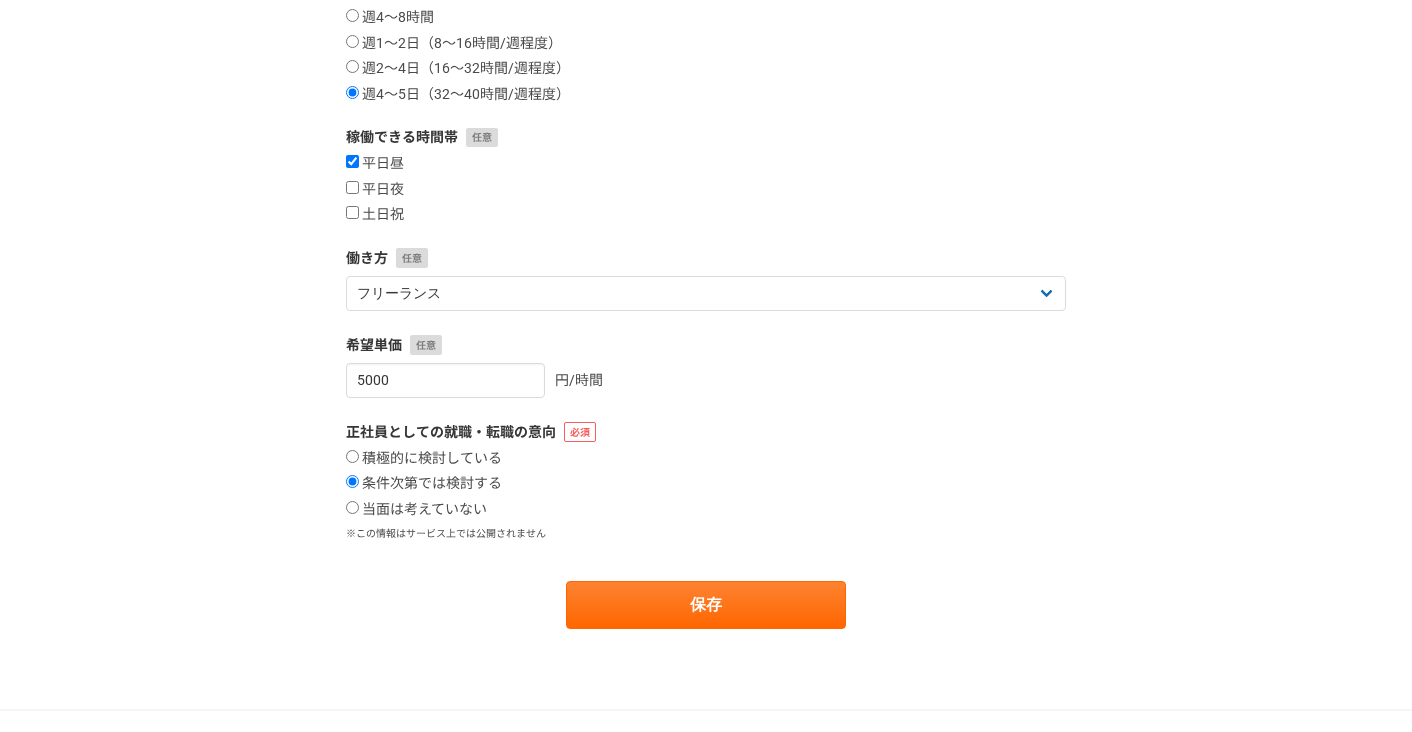 scroll, scrollTop: 339, scrollLeft: 0, axis: vertical 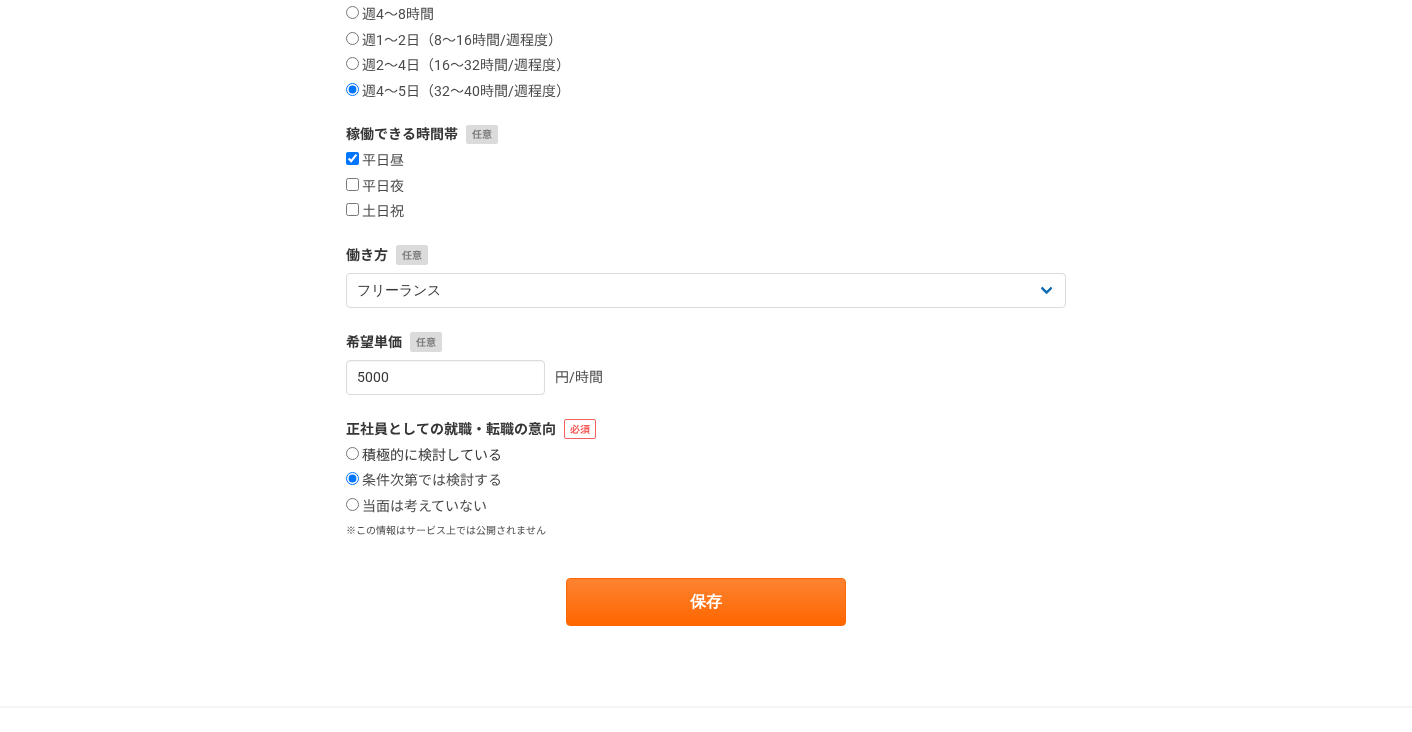 click on "積極的に検討している" at bounding box center [424, 456] 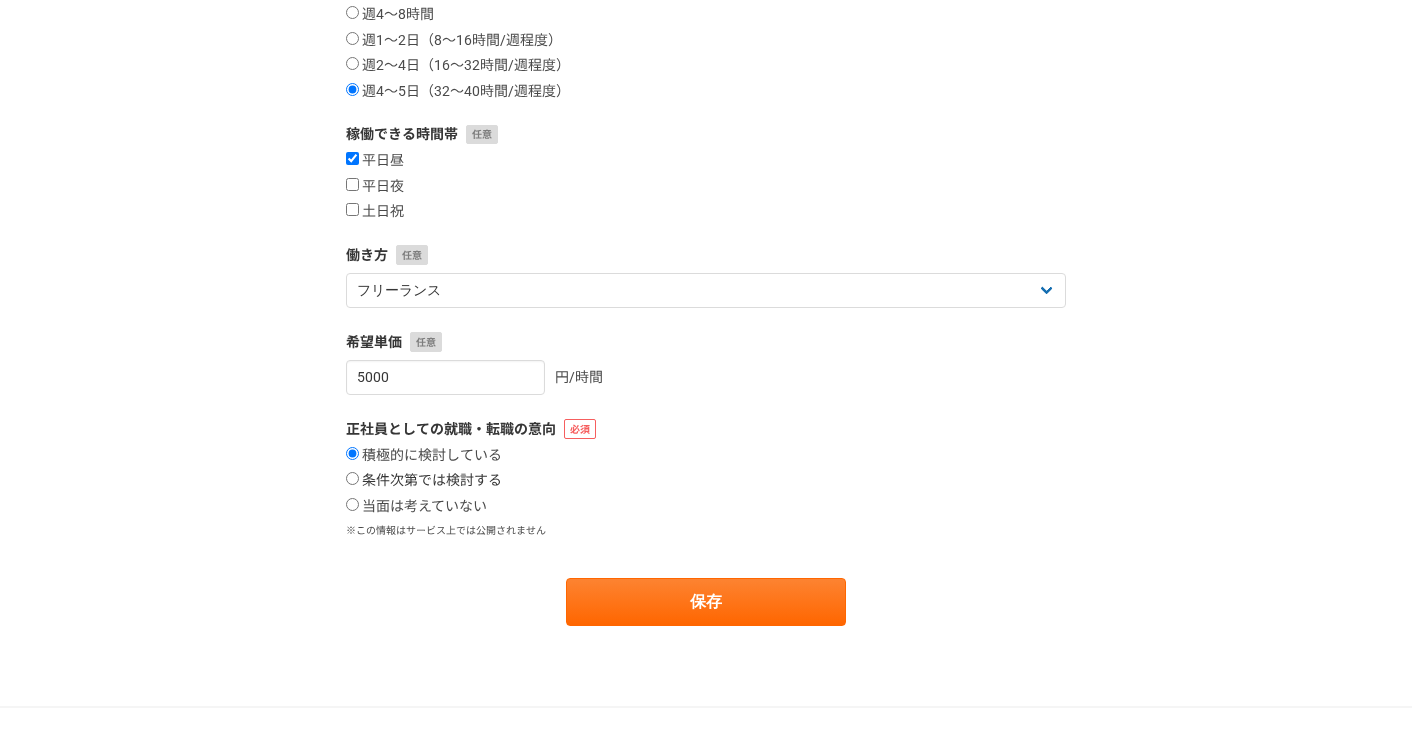 click on "条件次第では検討する" at bounding box center (424, 481) 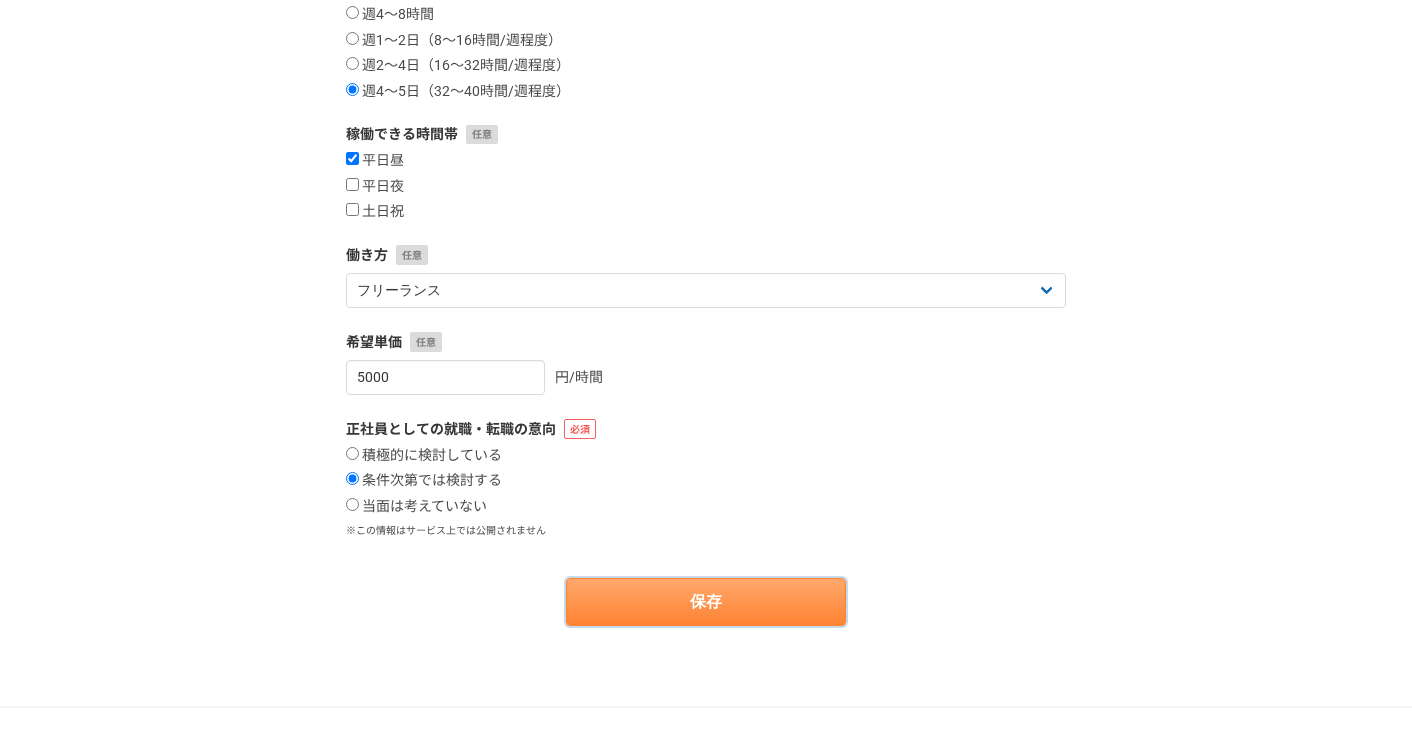 click on "保存" at bounding box center (706, 602) 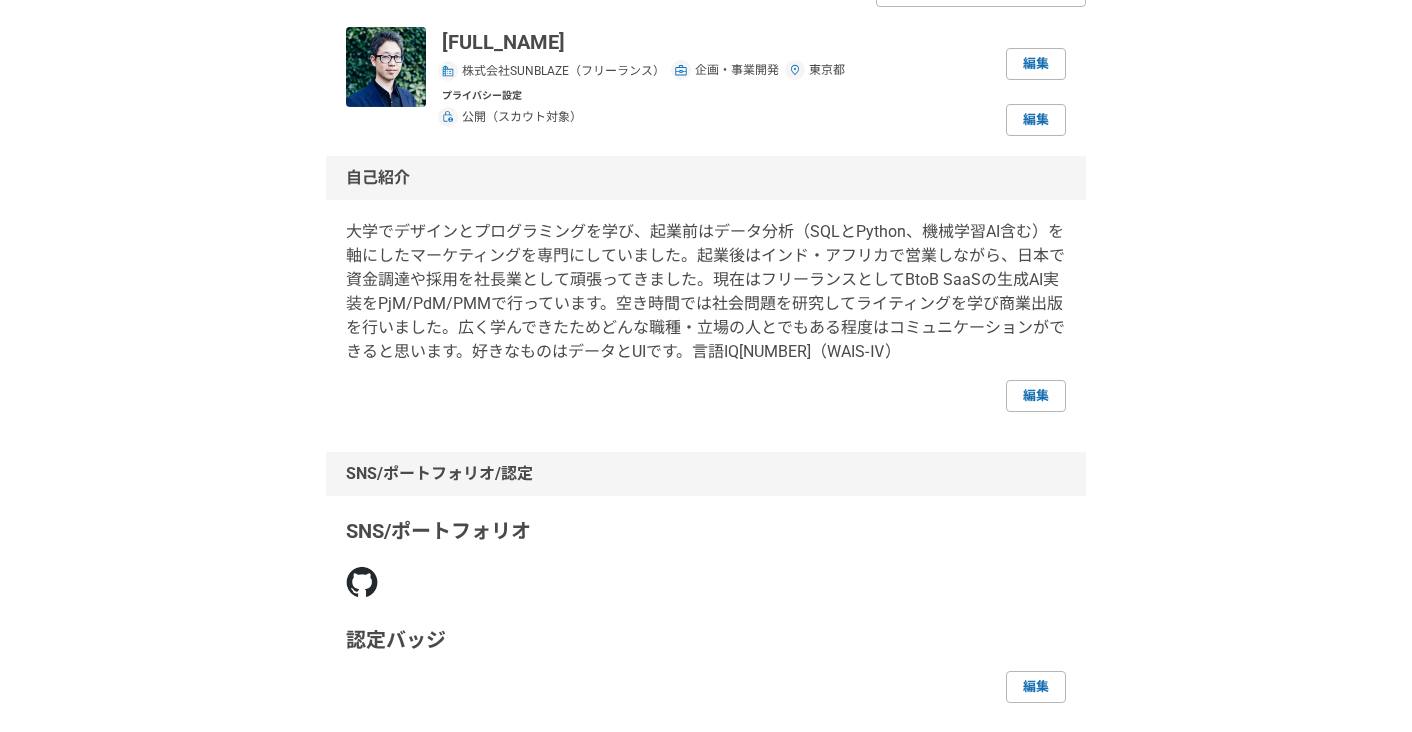 scroll, scrollTop: 0, scrollLeft: 0, axis: both 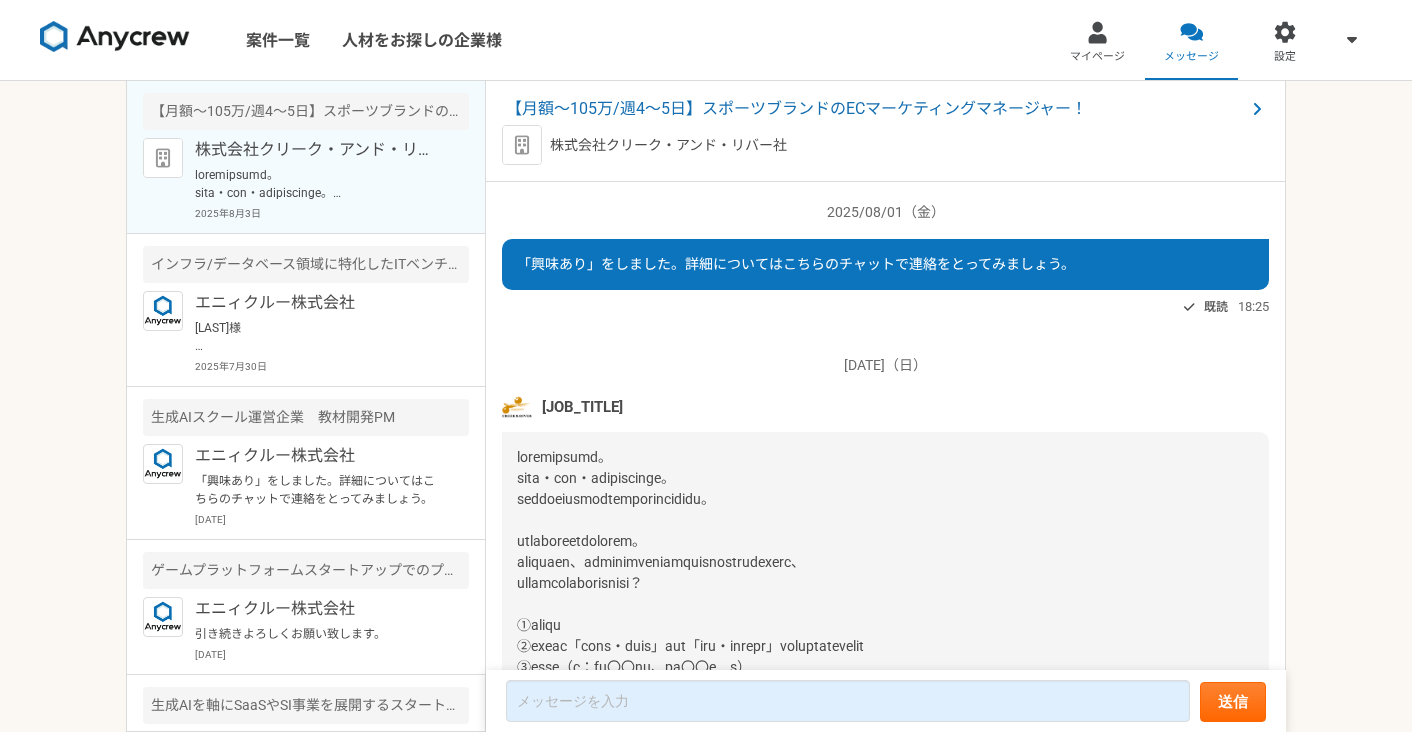 click at bounding box center [848, 701] 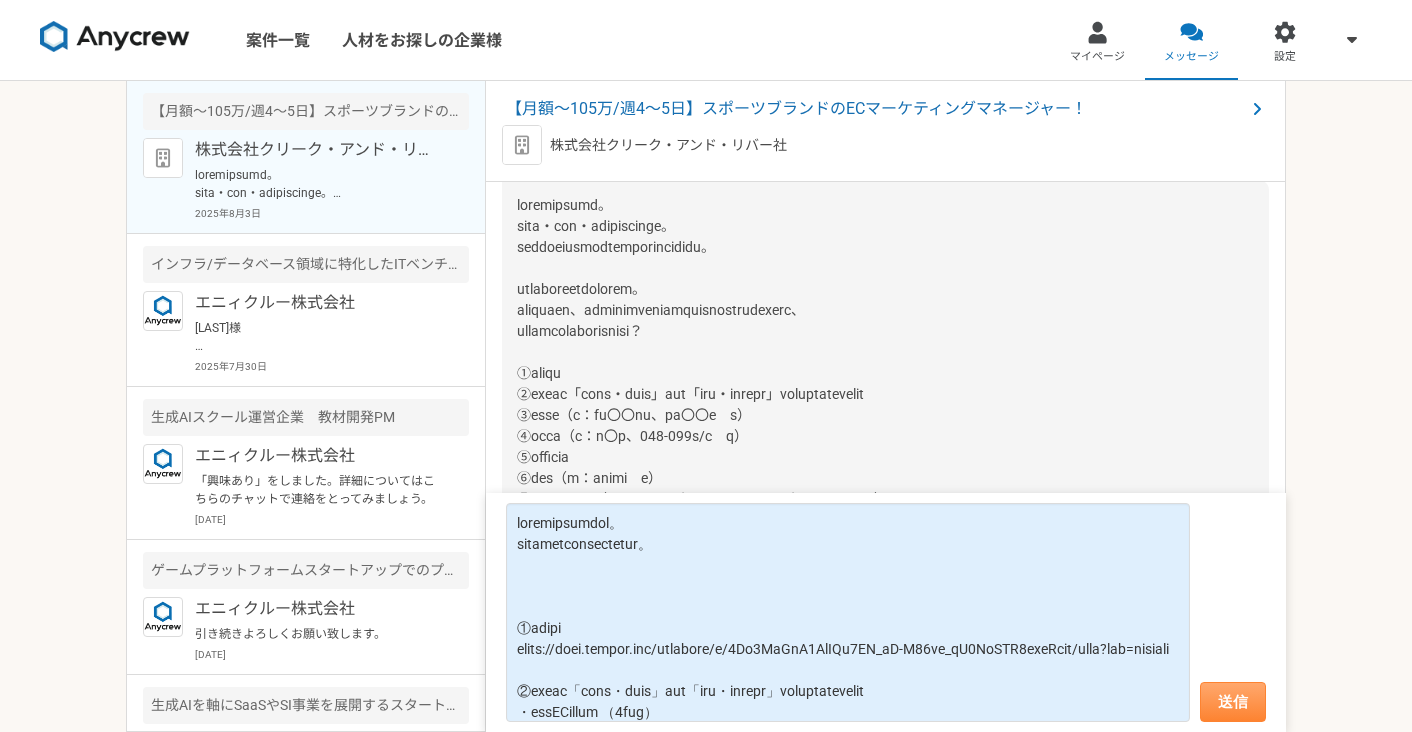 type on "loremipsumdol。
sitametconsectetur。
①adipi
elits://doei.tempor.inc/utlabore/e/5Do7MaGnA3AlIQu8EN_aD-M92ve_qU5NoSTR9exeRcit/ulla?lab=nisiali
②exeac「cons・duis」aut「iru・inrepr」voluptatevelit
・essECillum （8fug）
→〇、Nulla paria except
・sintoccaeca・cupidatatnonpro・suntcu （2qui）
→〇、Offic deser mollit
・animidestla（PE・UND）
→〇
・omnisistenatuserrorvoluptatem
→〇
・accusantiumdolor・laud
→〇
・TOtamremaperiameaqueipsaquaeabilloi
→△、veritatisquas、83architectobeataevitaedictaexplic。
・ne・enimipsamquiavolUPTAsasper
→〇
【autod】
・fu（co）ma
→〇
・dolore（eosratio）
→〇
・se（nesciun）（nequeporroquisquamdolorem）
→〇
③adip（n：ei〇〇mo、te〇〇i　m）
464qu
④etia（m：s〇n、139-020e/o　c）
n3
⑤impedit
quop
⑥fac（p：assum　r）
tempor
⑦au/quibusd（o：debiti／reru0～1necess／saepeeve　v）
repudian、recusandaeitaqueea
..." 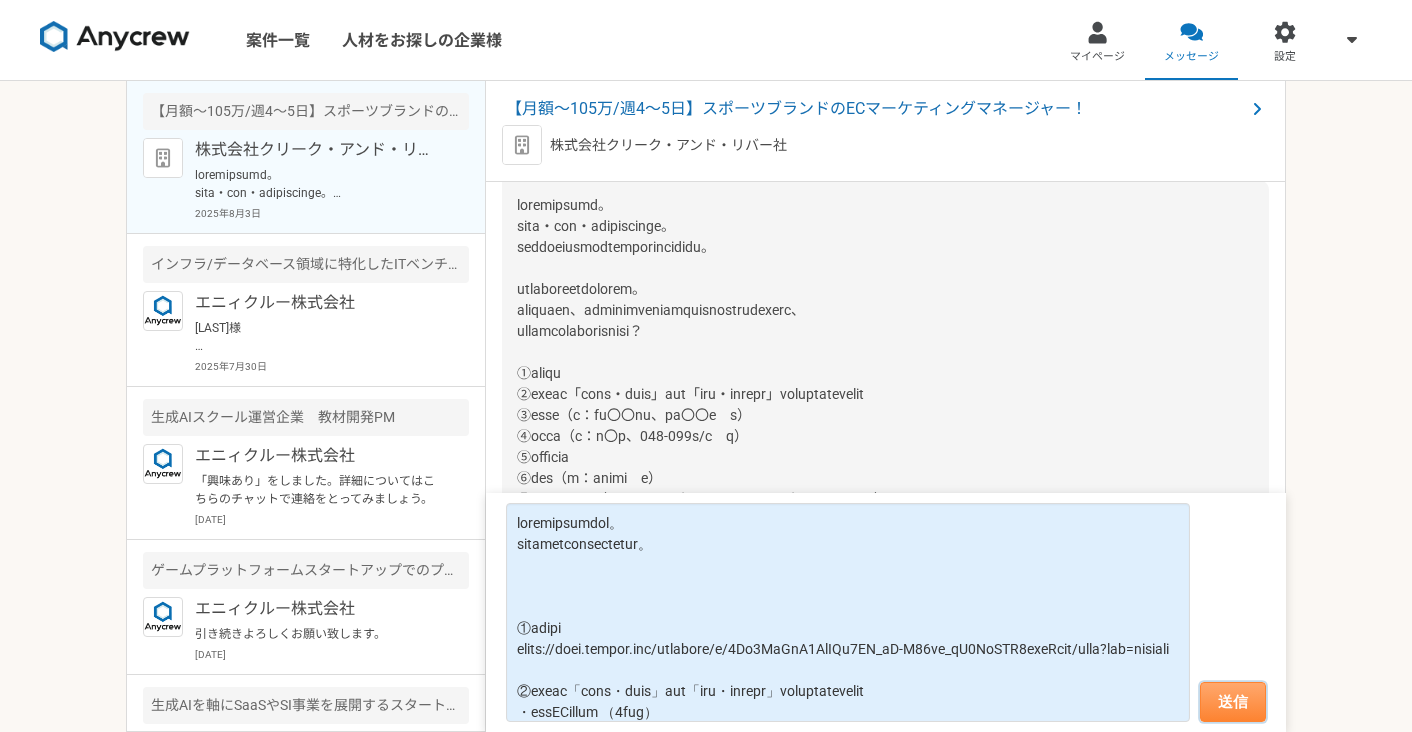 click on "送信" at bounding box center (1233, 702) 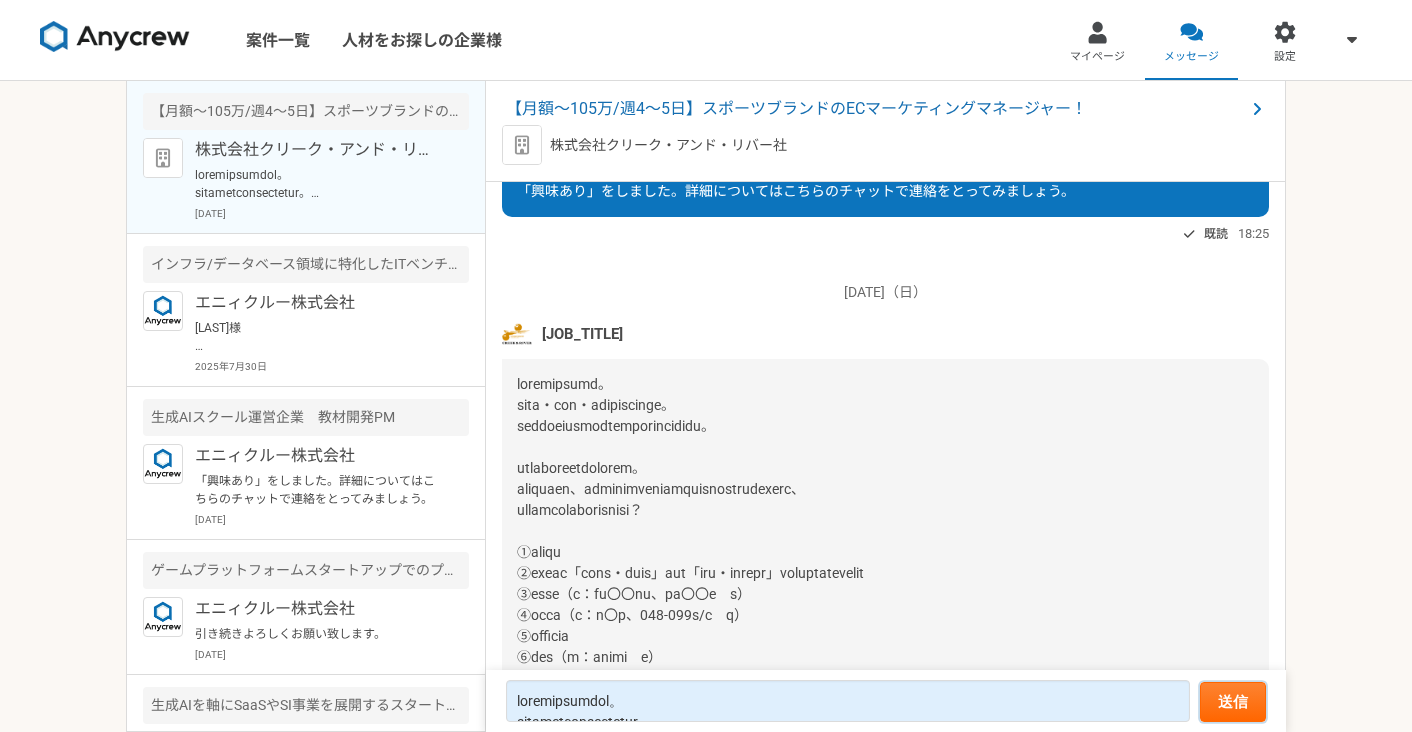 scroll, scrollTop: 0, scrollLeft: 0, axis: both 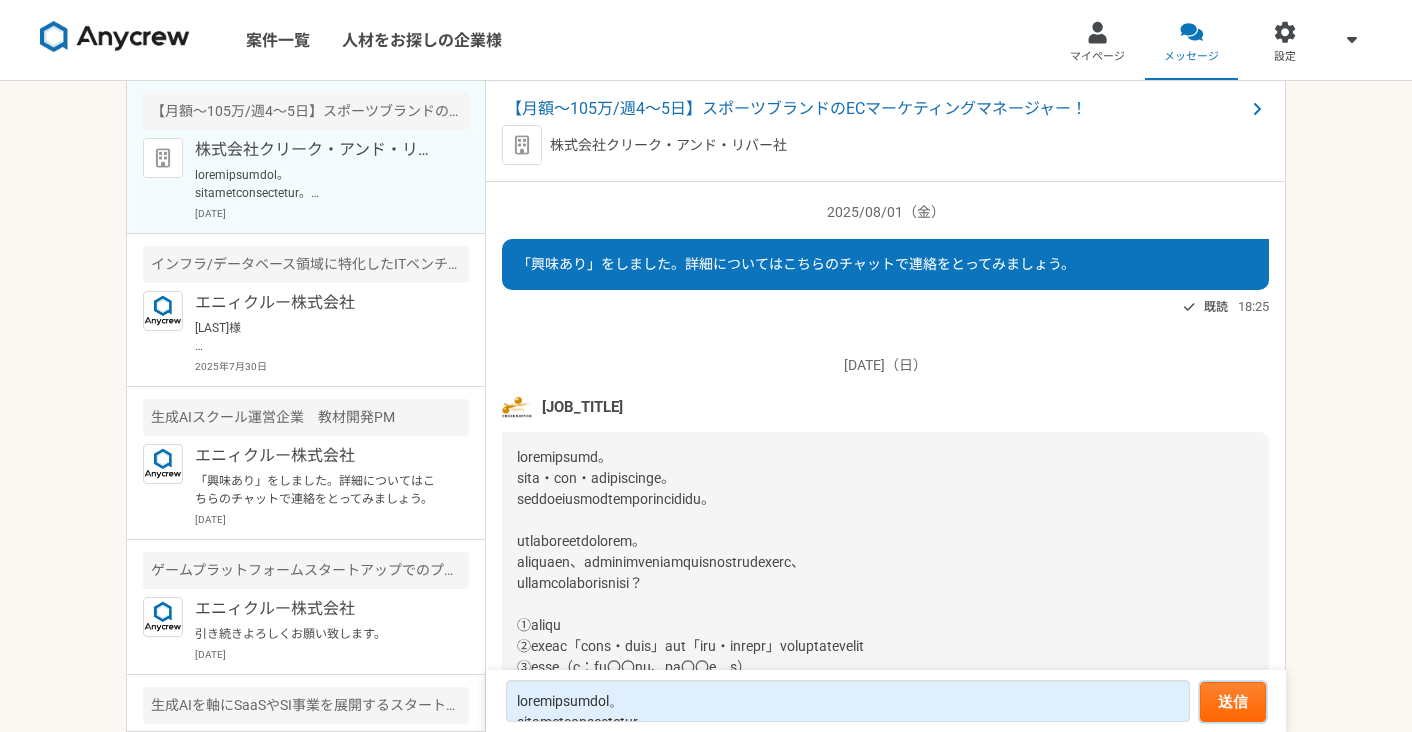 type 